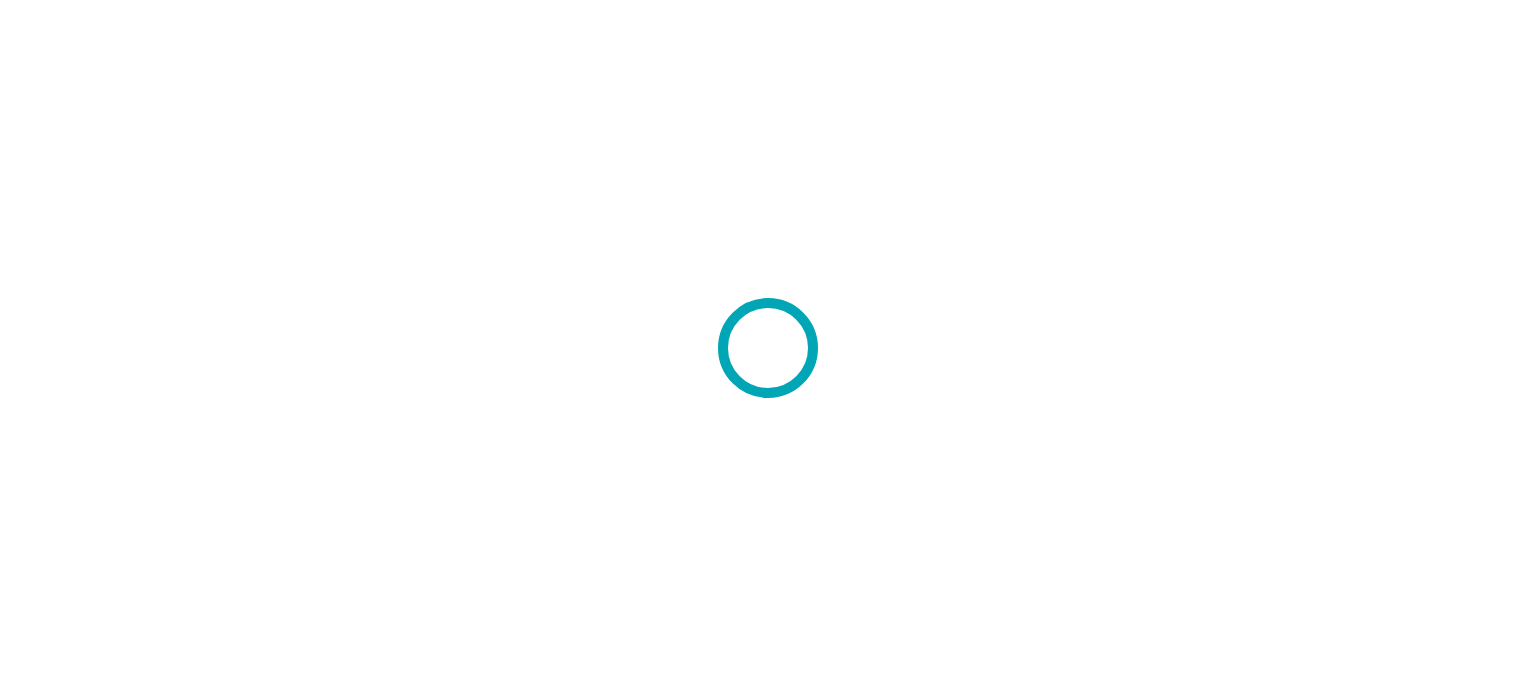 scroll, scrollTop: 0, scrollLeft: 0, axis: both 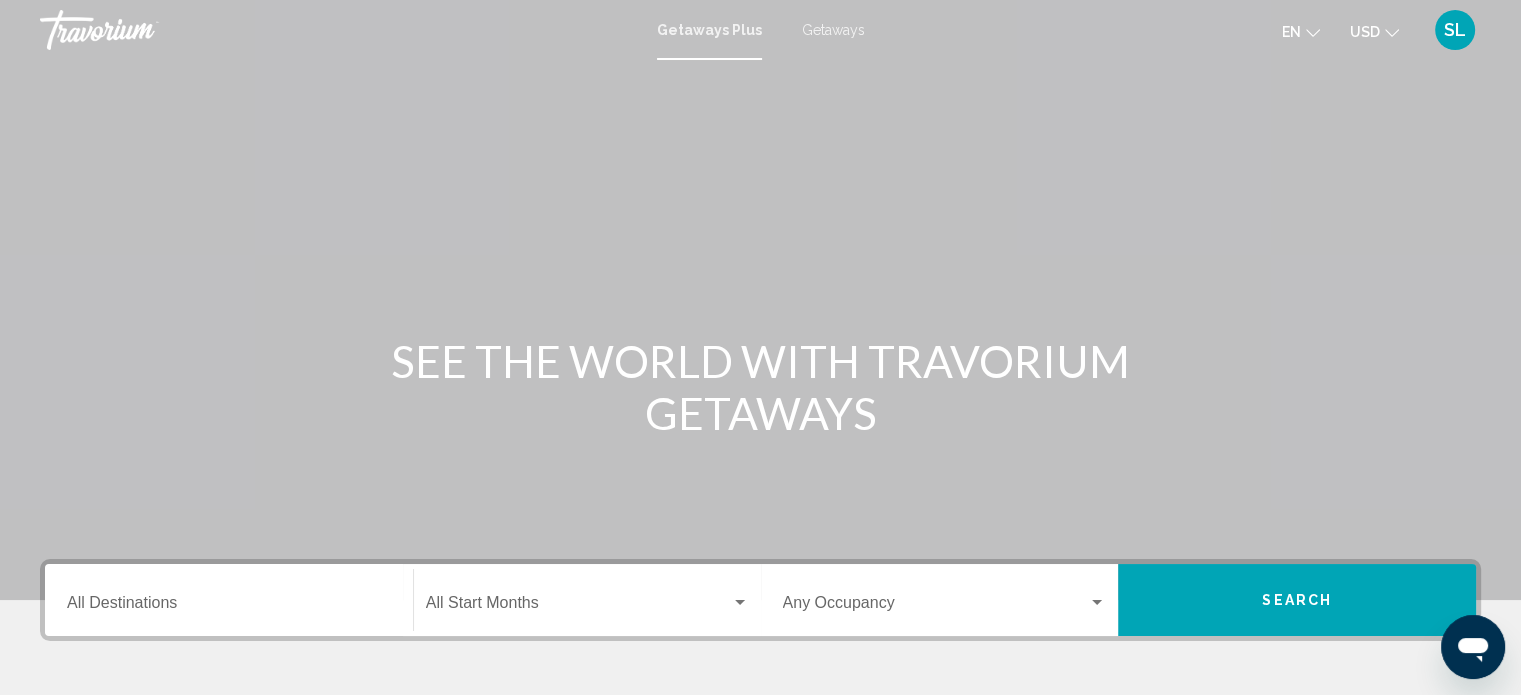 click on "GetawaysPlus Getaways en English Español Français Italiano Português русский USD USD ($) MXN (Mex$) CAD (Can$) GBP (£) EUR (€) AUD (A$) NZD (NZ$) CNY (CN¥) SL Login" at bounding box center [760, 30] 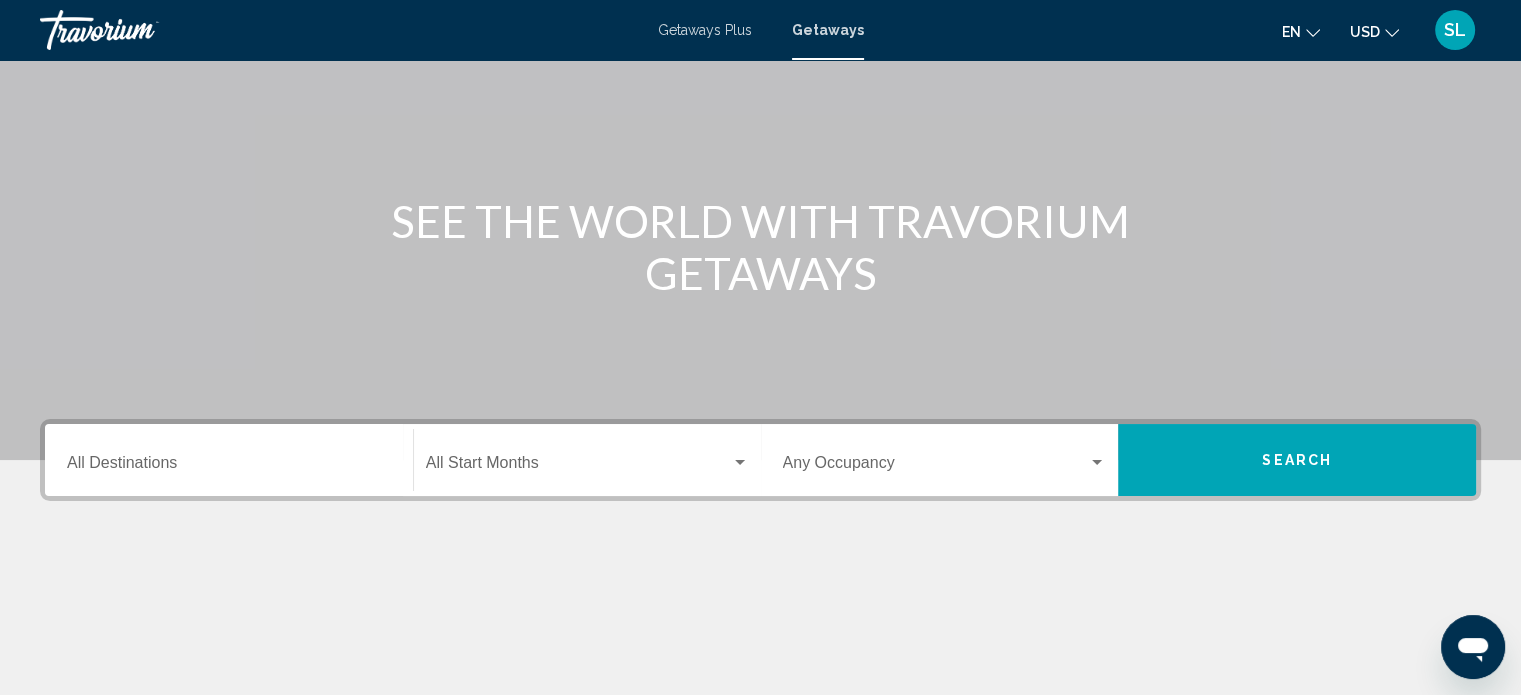 scroll, scrollTop: 156, scrollLeft: 0, axis: vertical 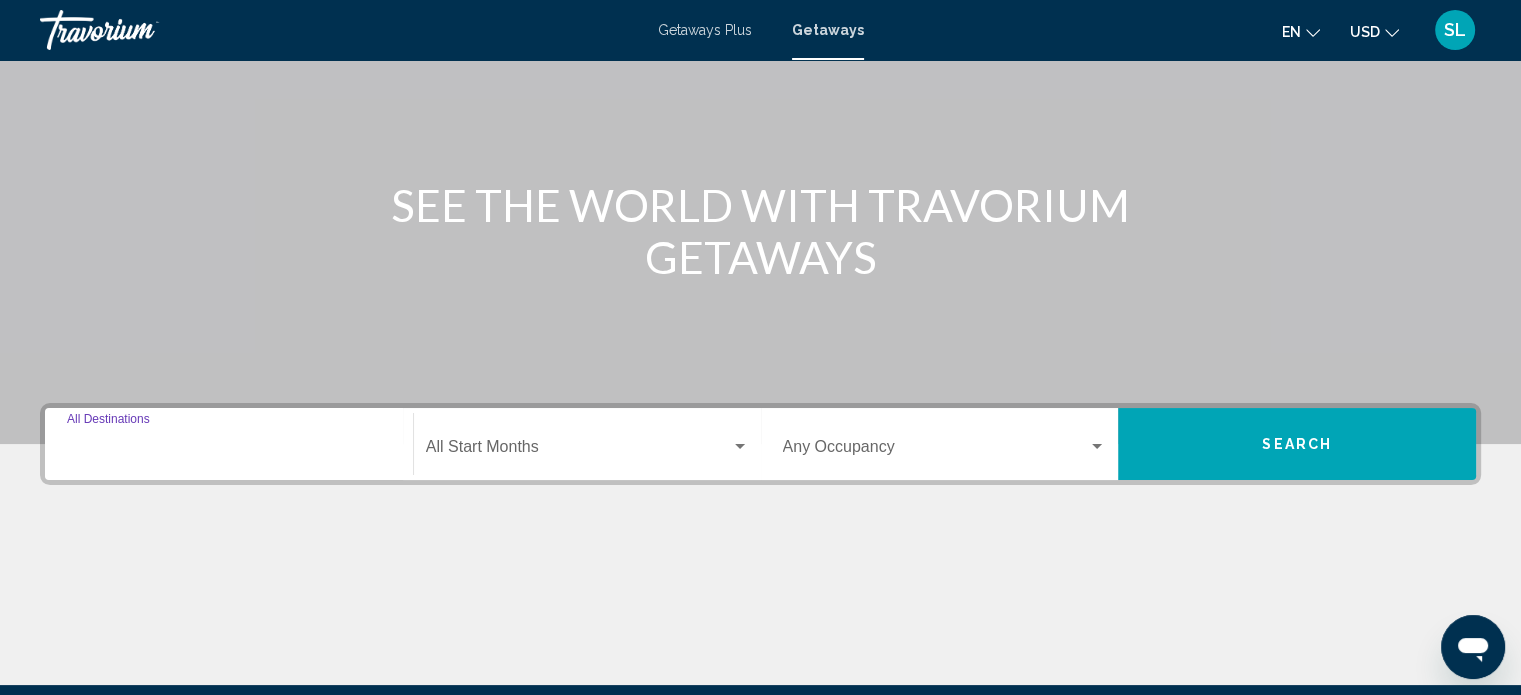 click on "Destination All Destinations" at bounding box center (229, 451) 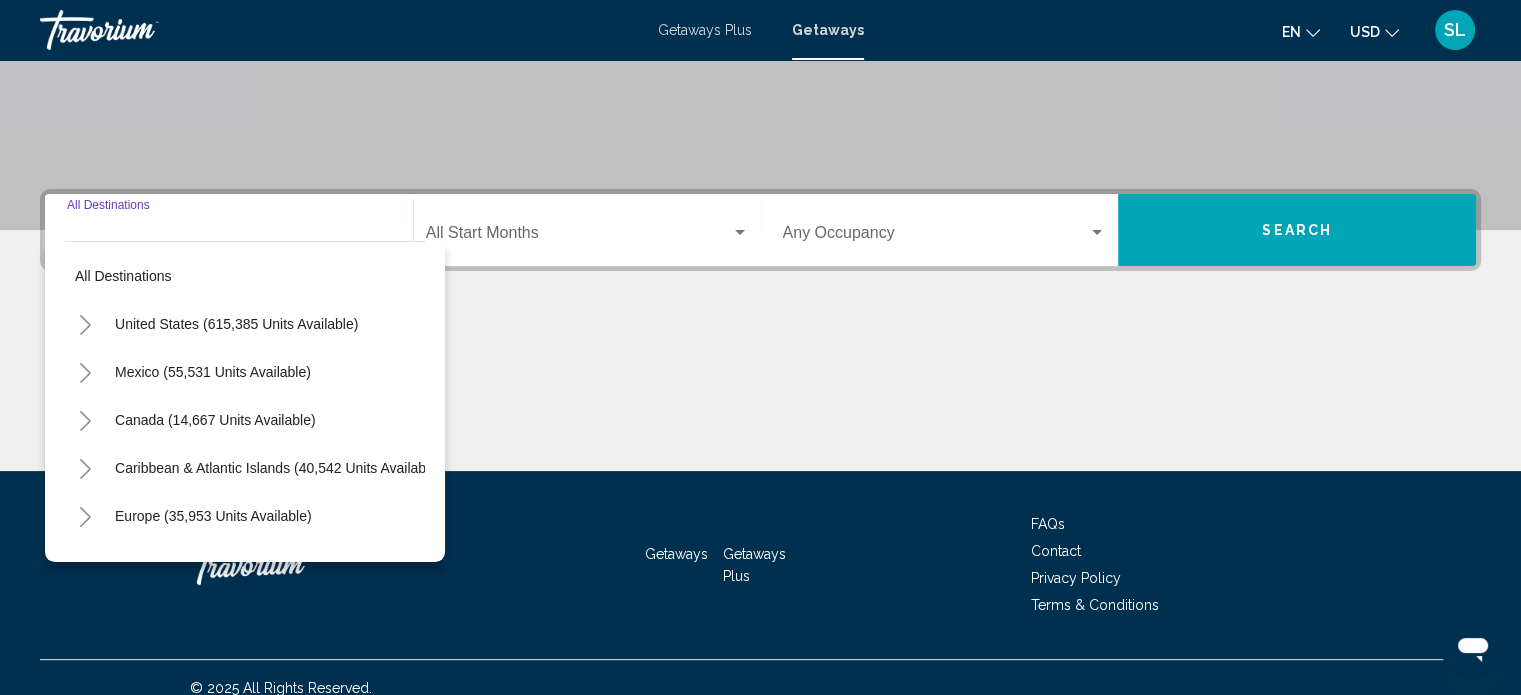 scroll, scrollTop: 390, scrollLeft: 0, axis: vertical 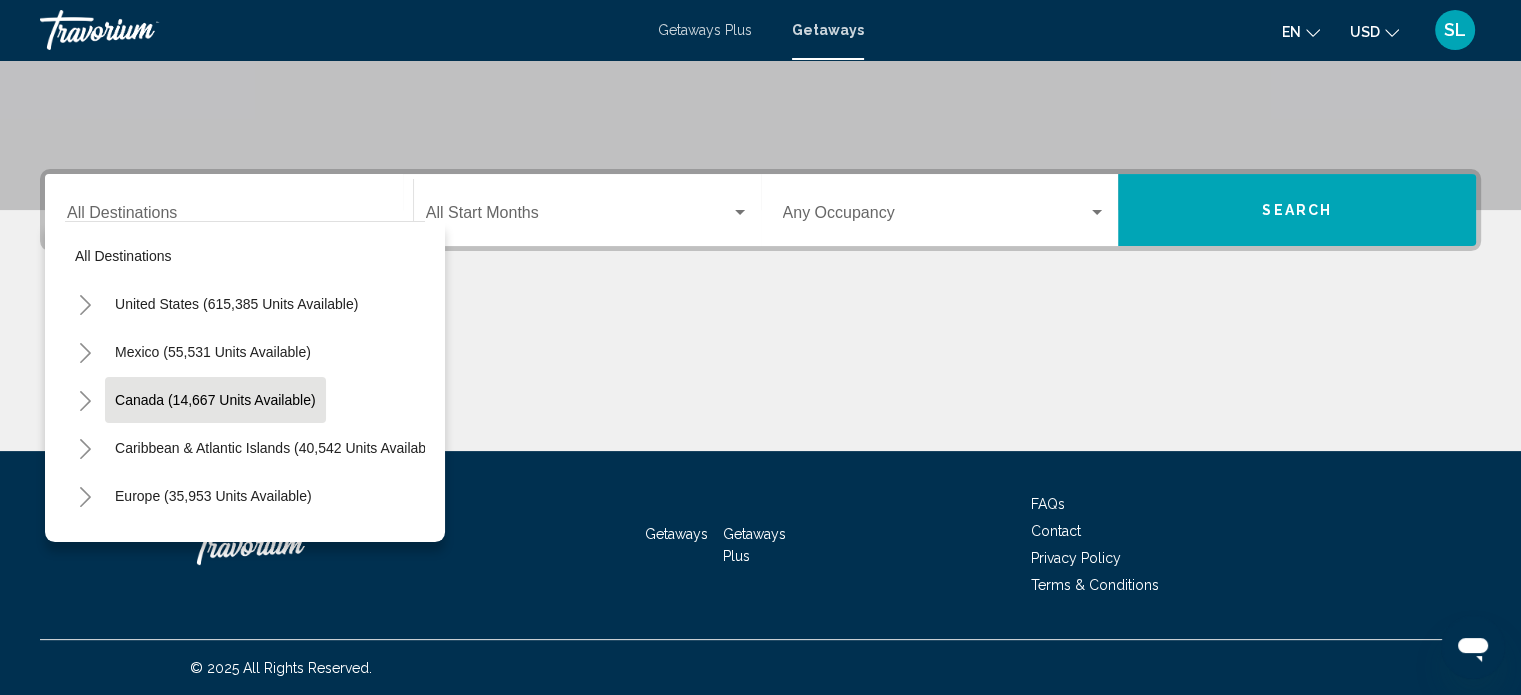 click on "Canada (14,667 units available)" at bounding box center [278, 448] 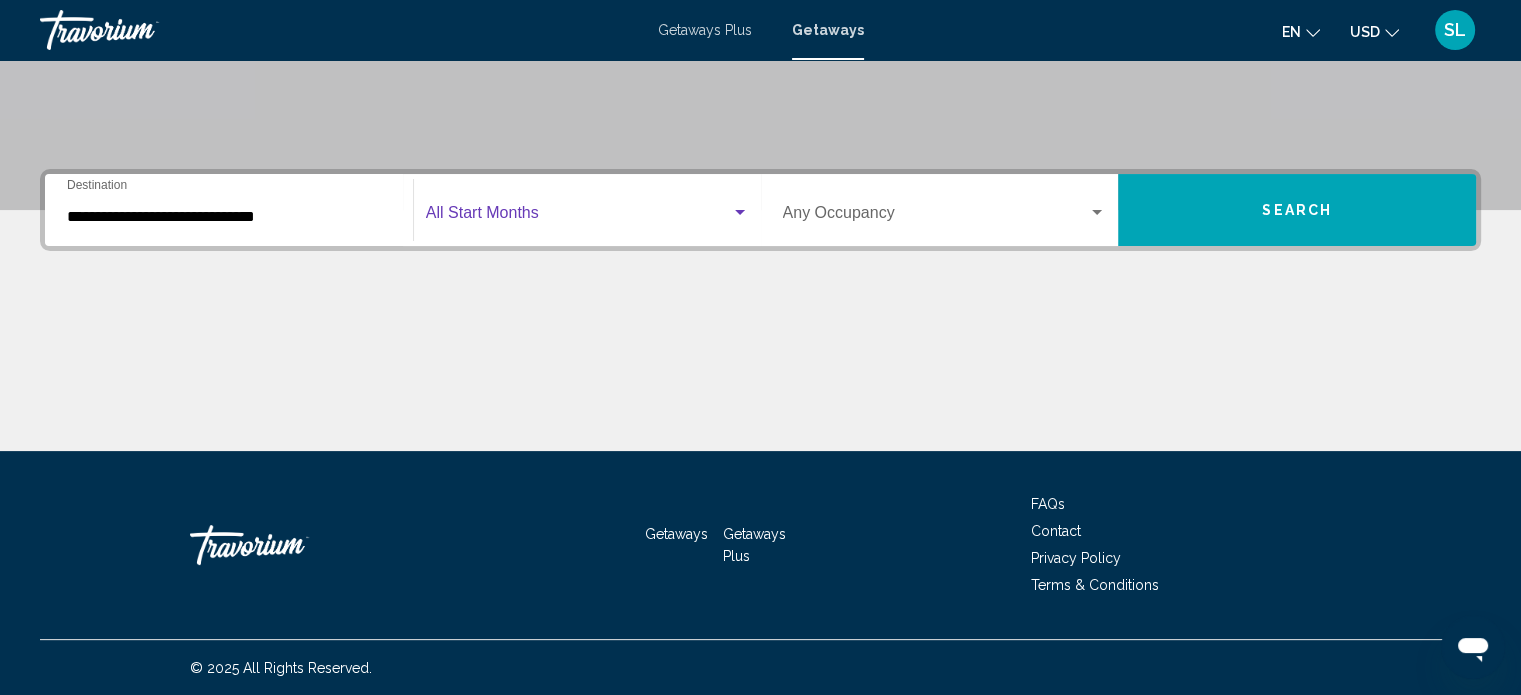 click at bounding box center [740, 212] 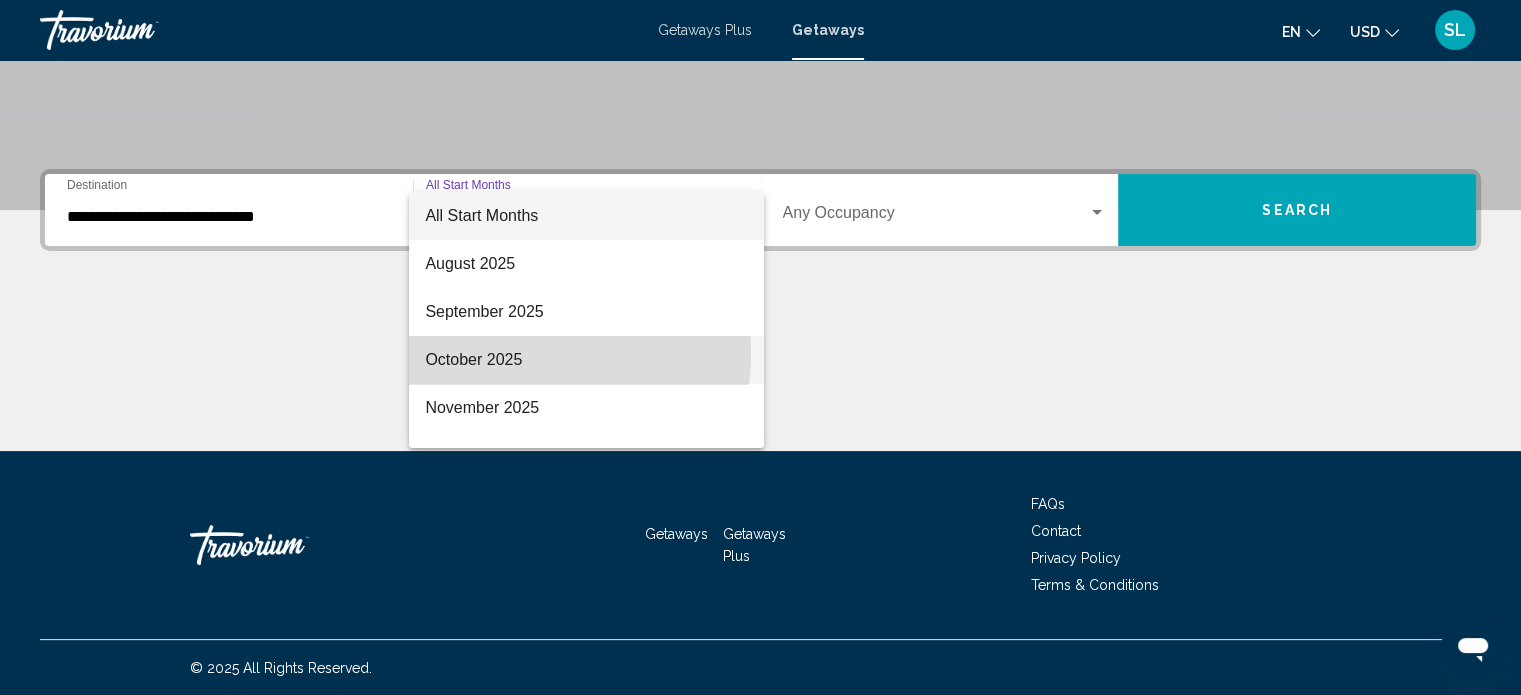 click on "October 2025" at bounding box center [586, 360] 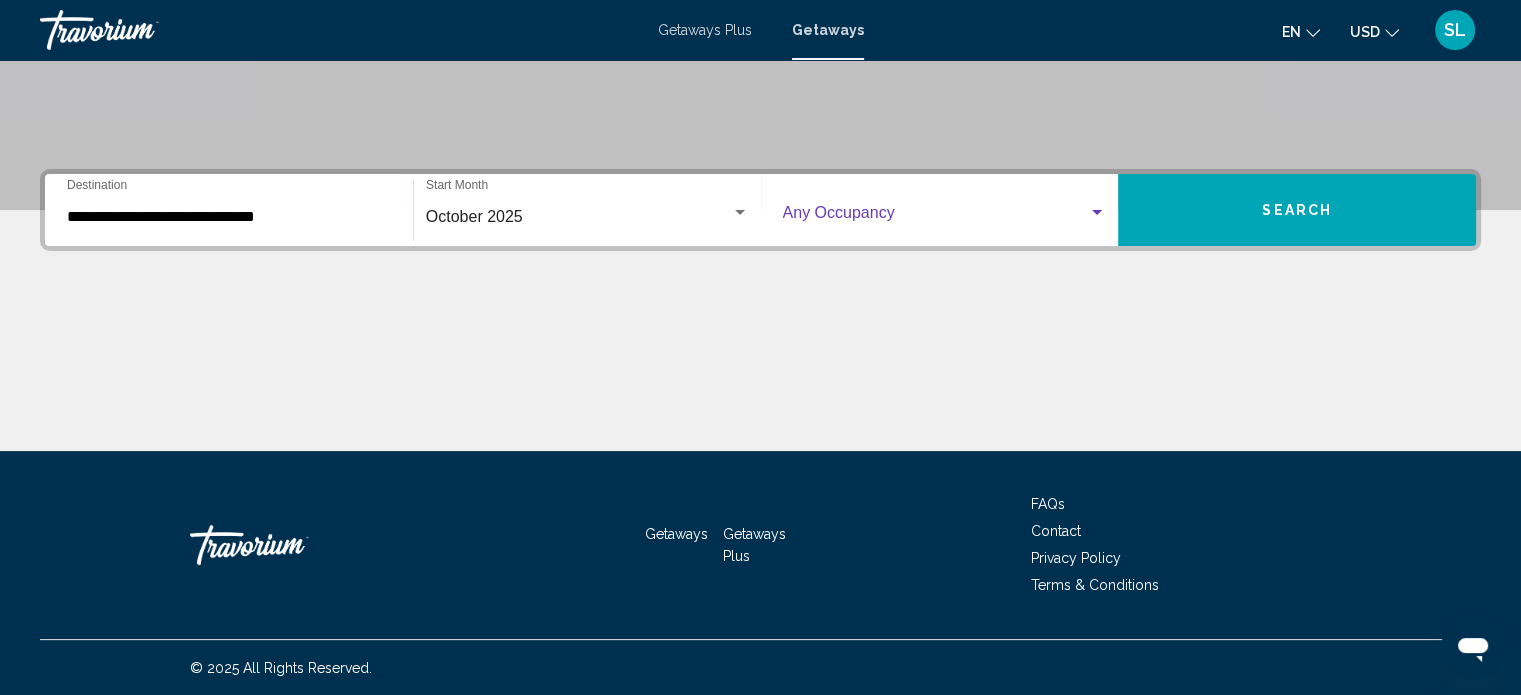 click at bounding box center [1097, 212] 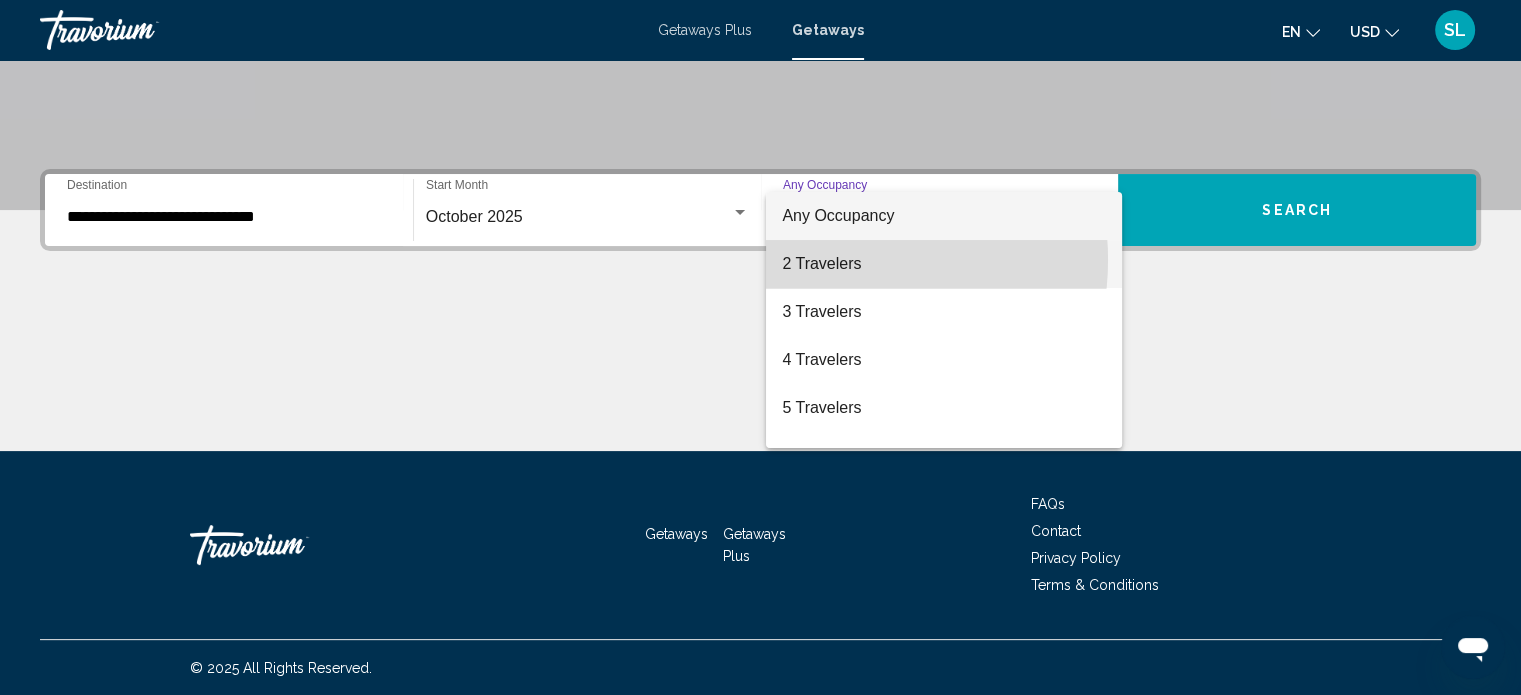click on "2 Travelers" at bounding box center [944, 264] 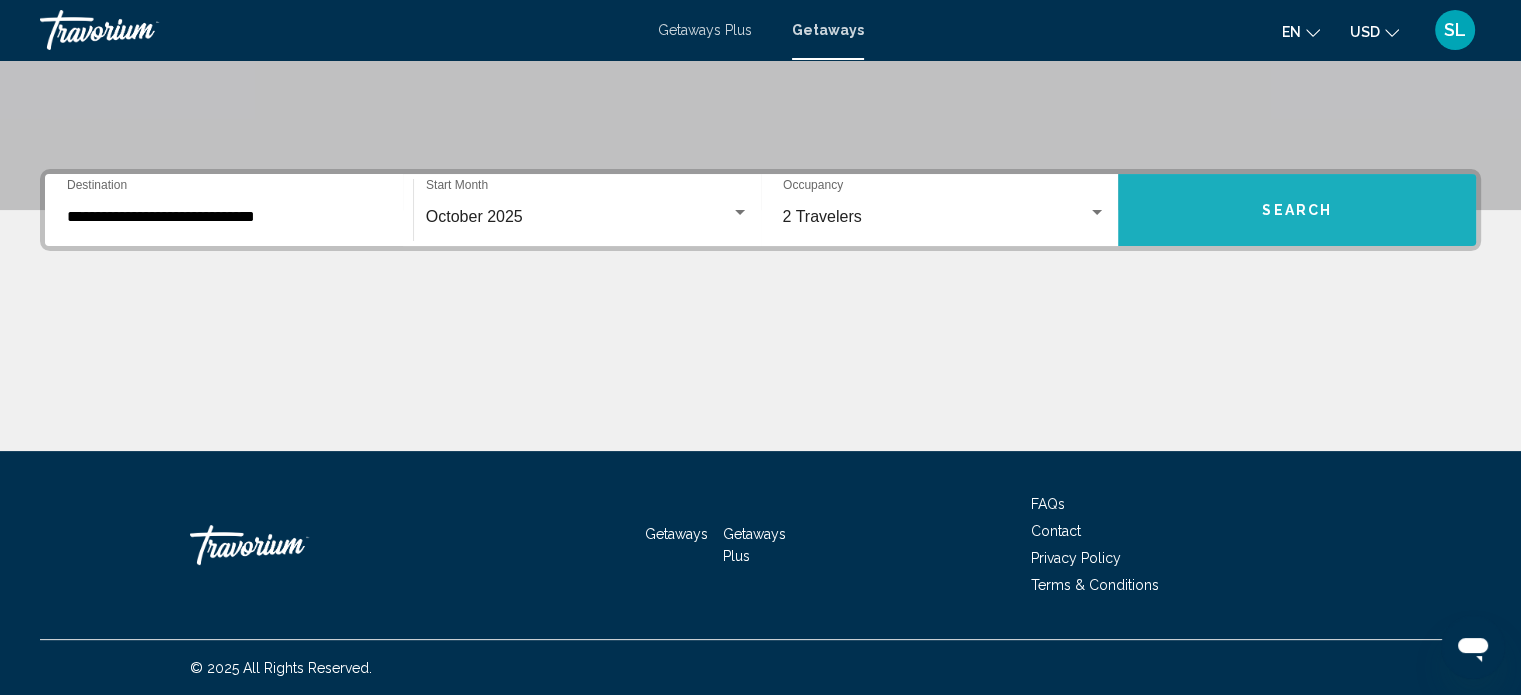 click on "Search" at bounding box center [1297, 211] 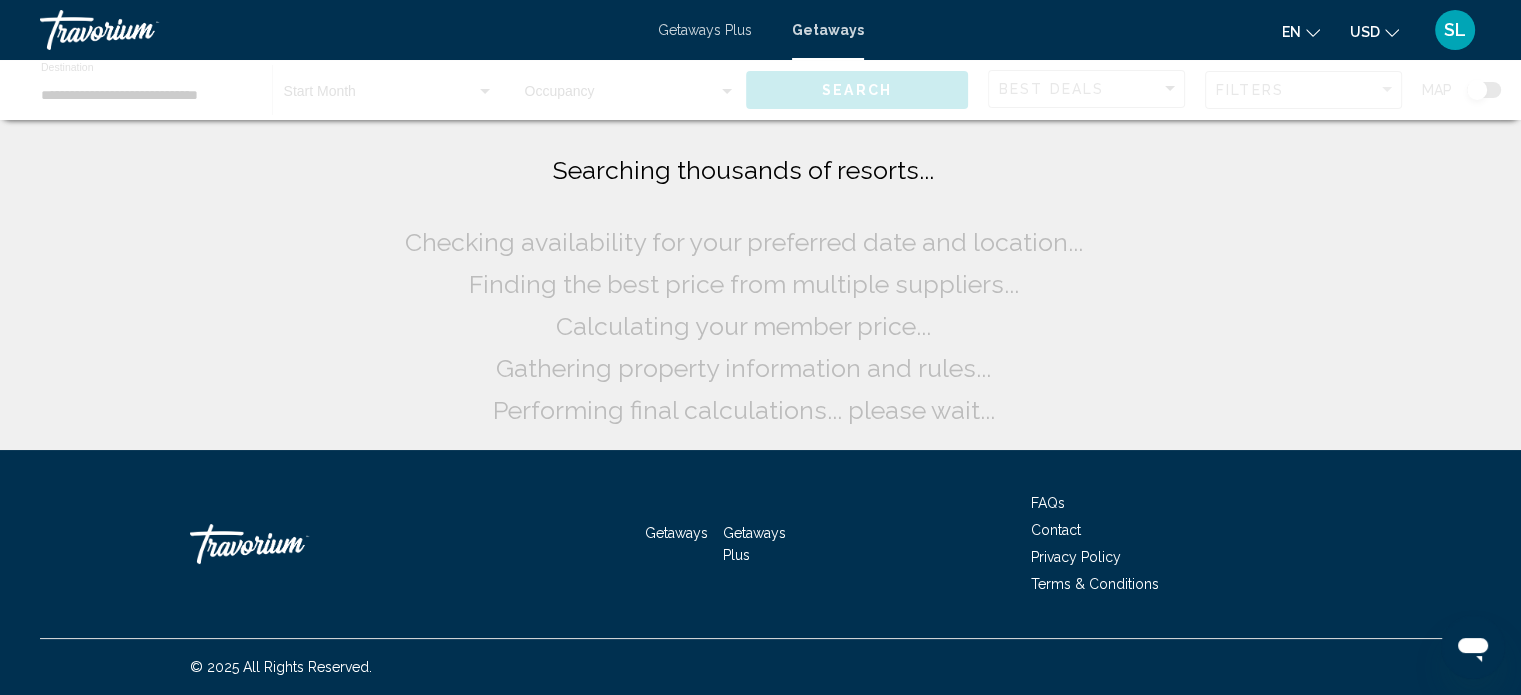 scroll, scrollTop: 0, scrollLeft: 0, axis: both 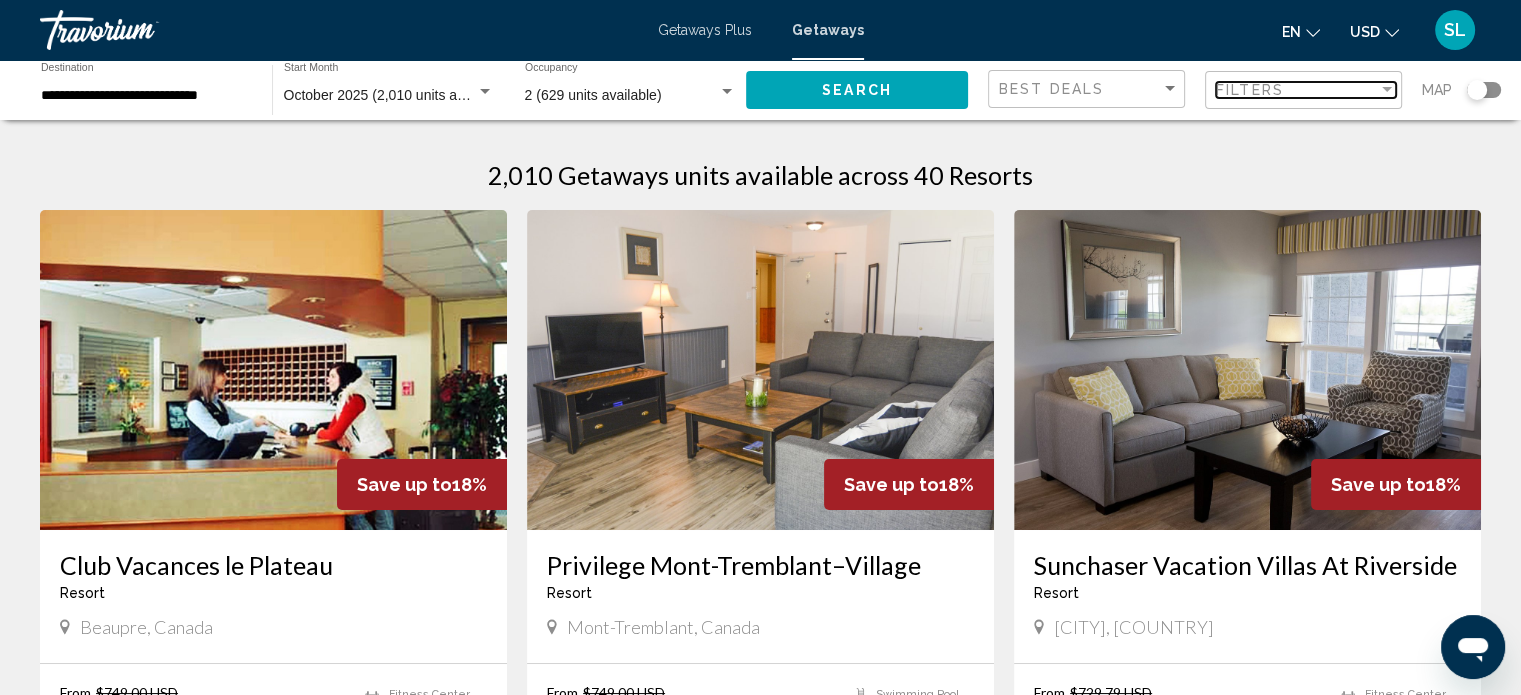click at bounding box center (1387, 90) 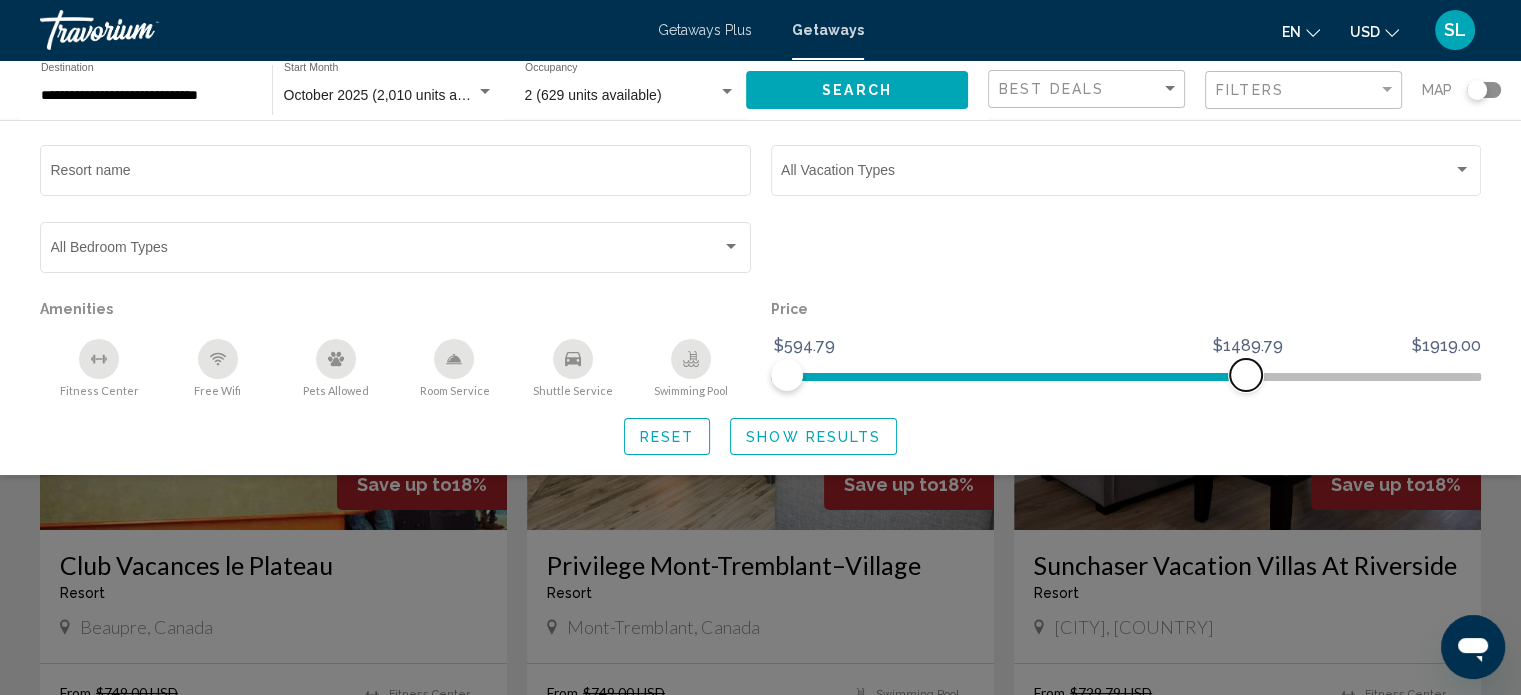 click 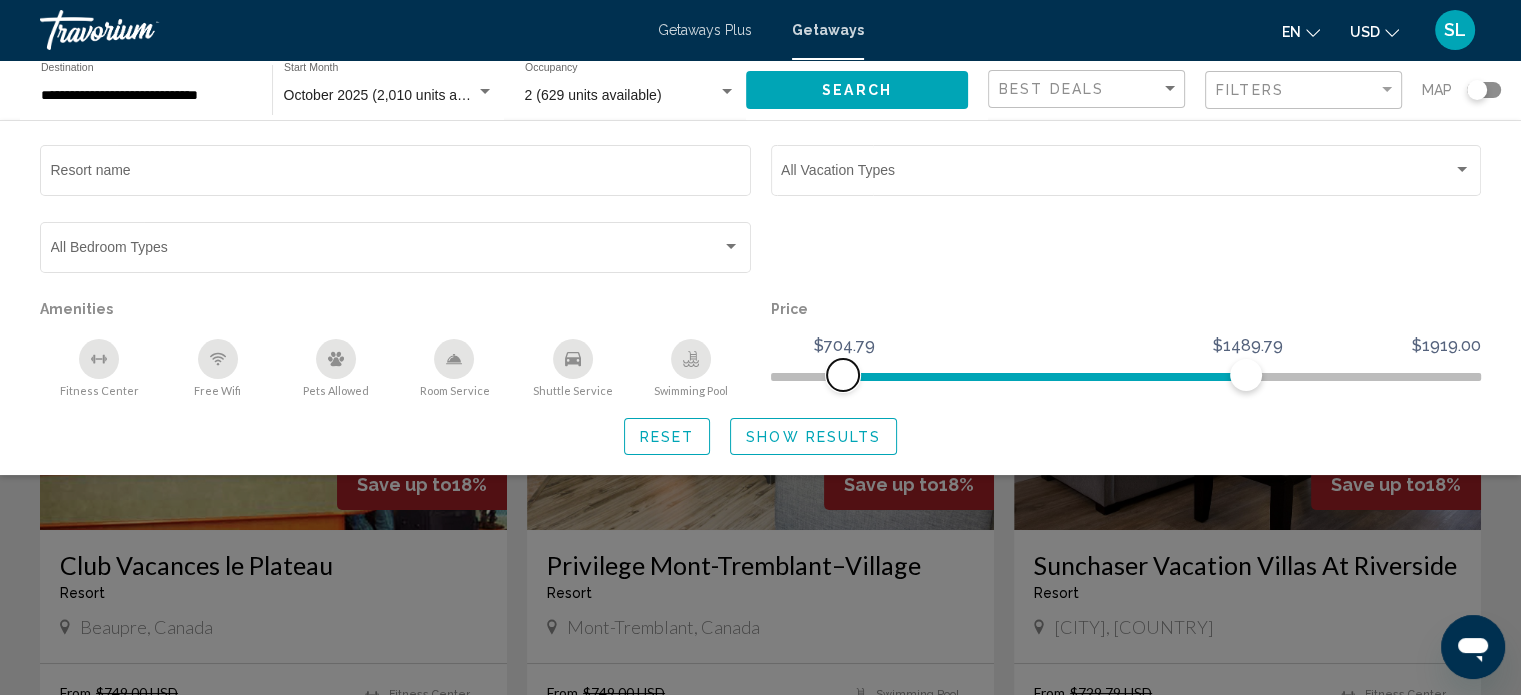 click 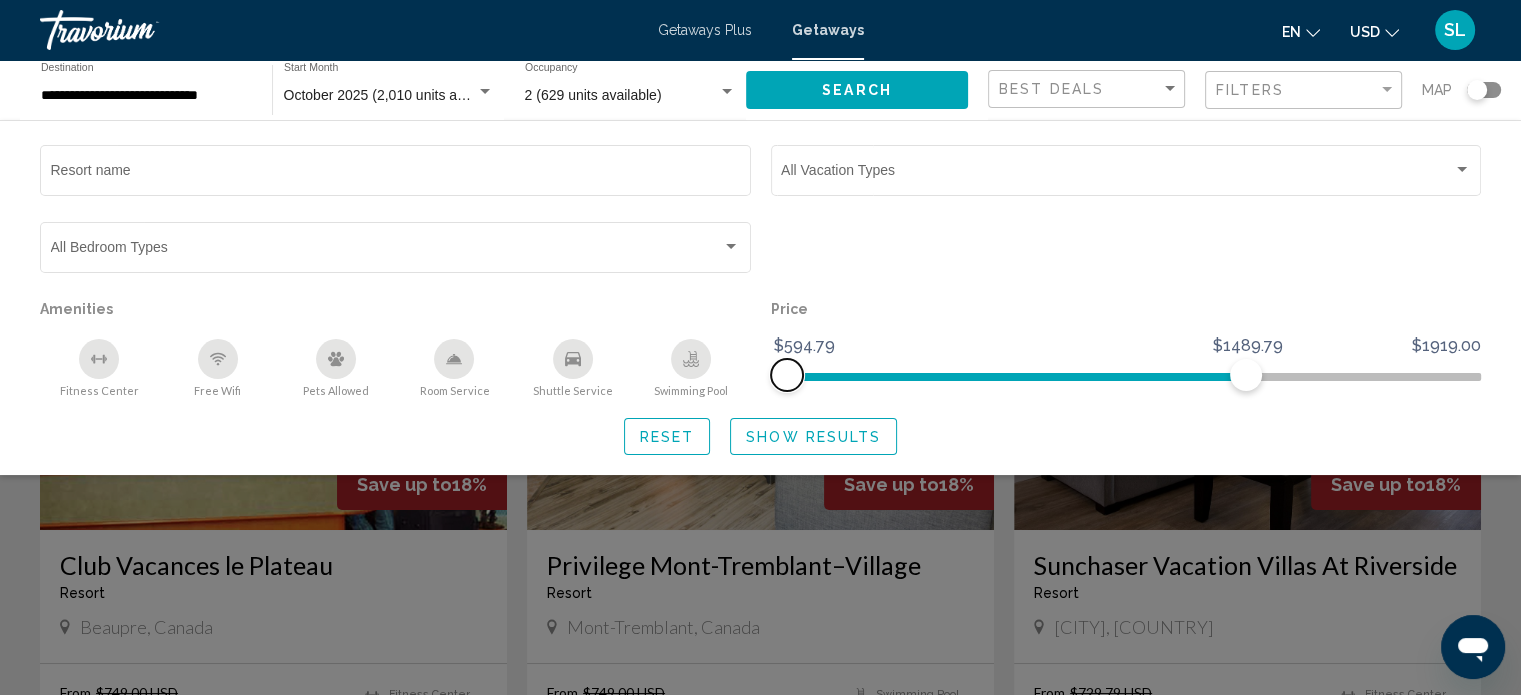 click 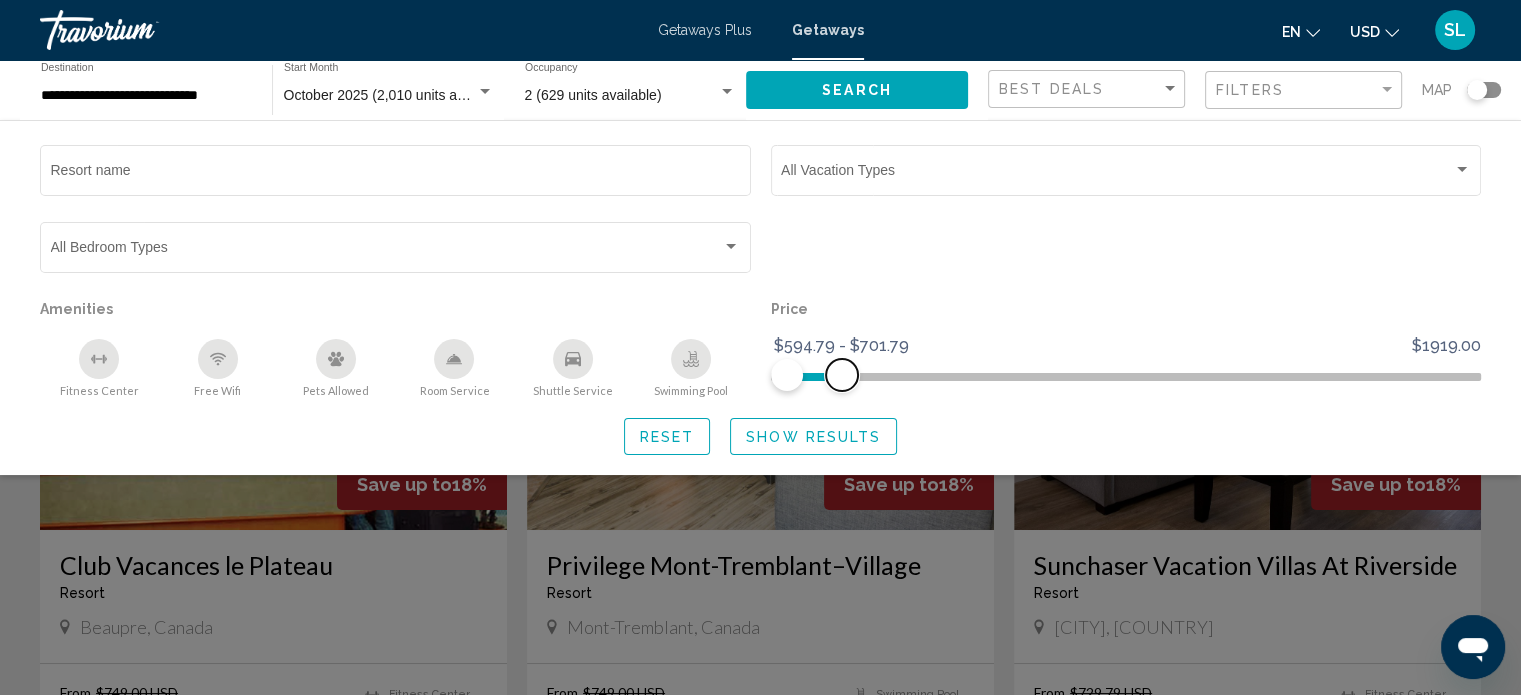 drag, startPoint x: 1246, startPoint y: 374, endPoint x: 841, endPoint y: 383, distance: 405.09998 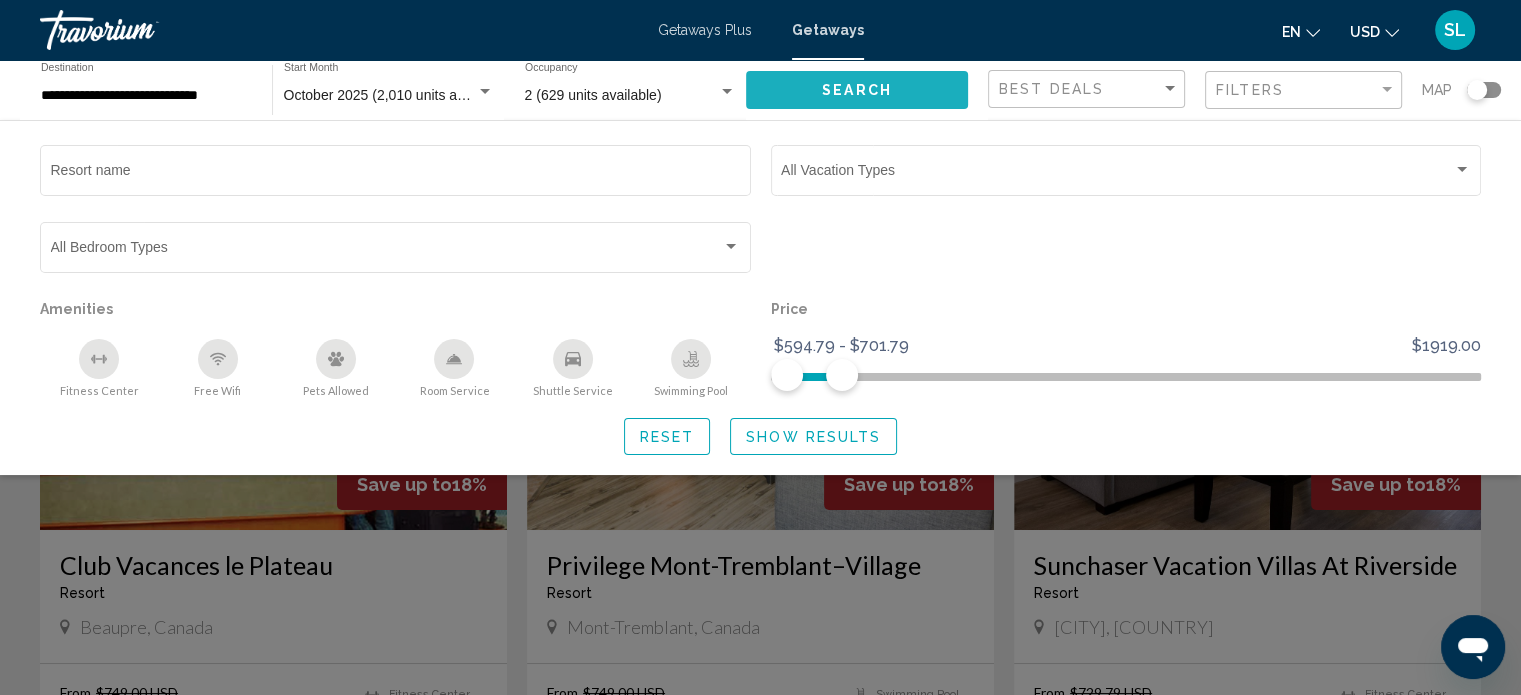 click on "Search" 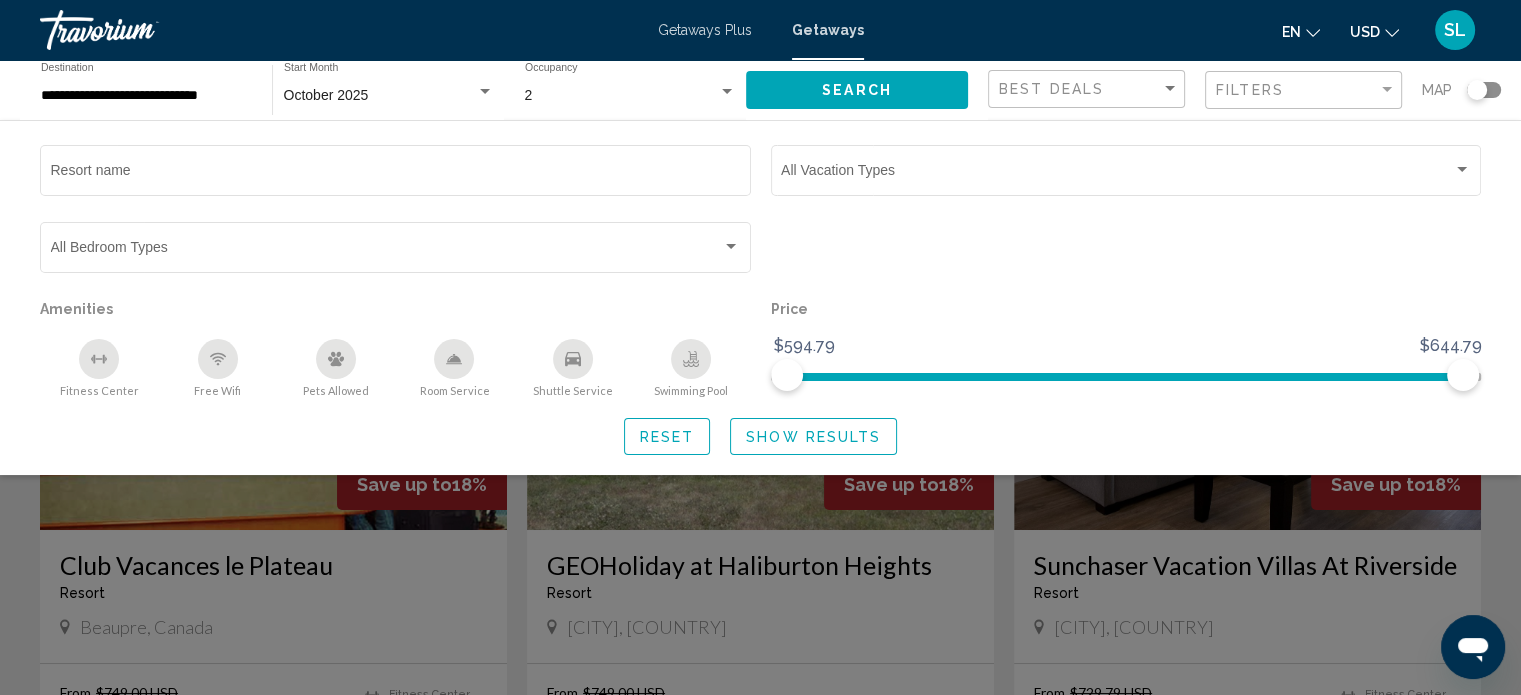 click 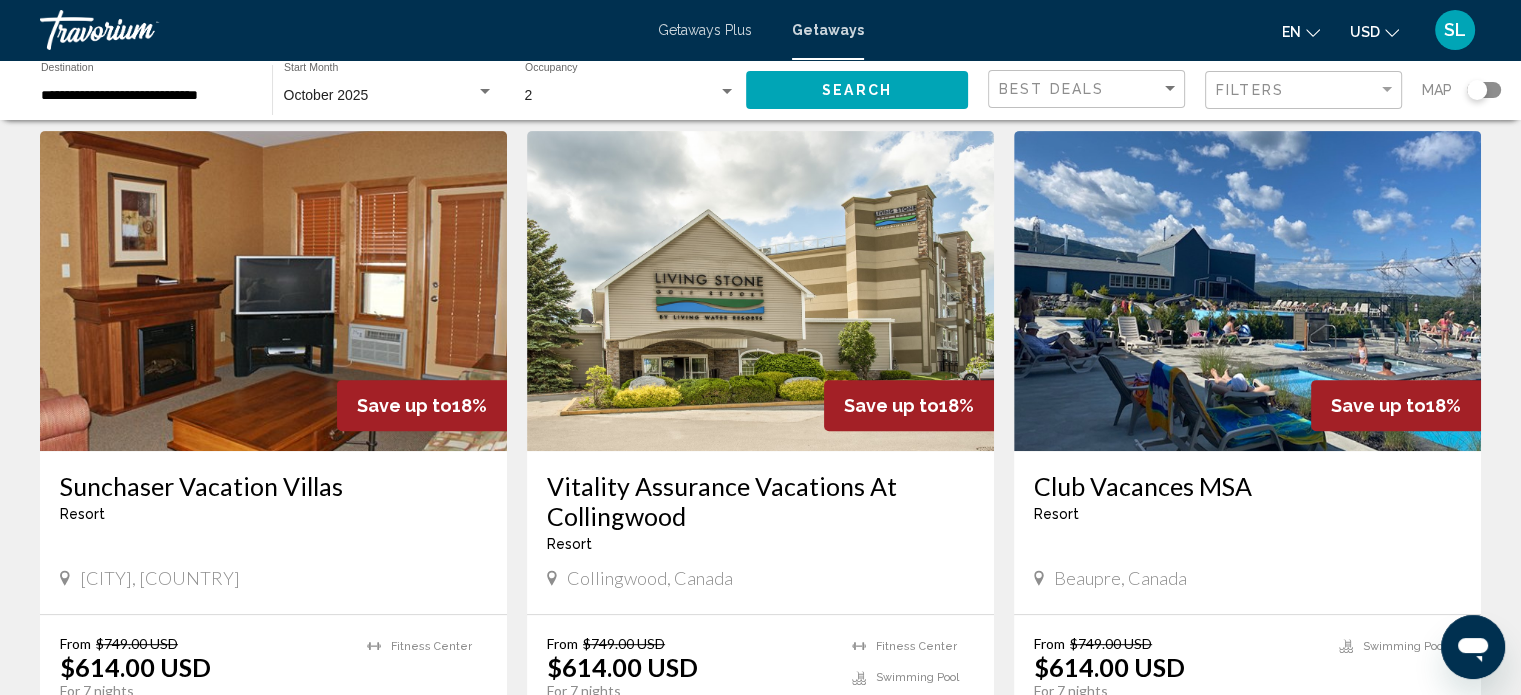 scroll, scrollTop: 768, scrollLeft: 0, axis: vertical 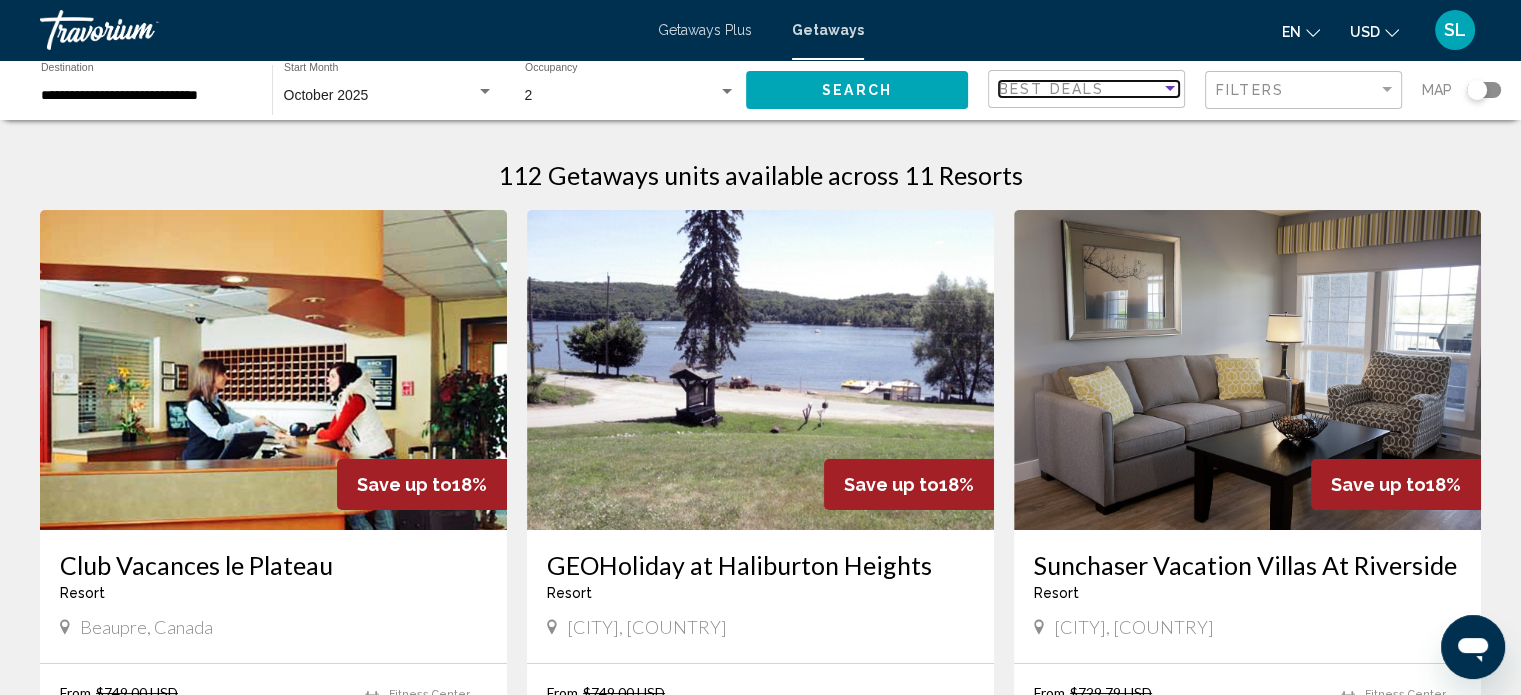click at bounding box center [1170, 88] 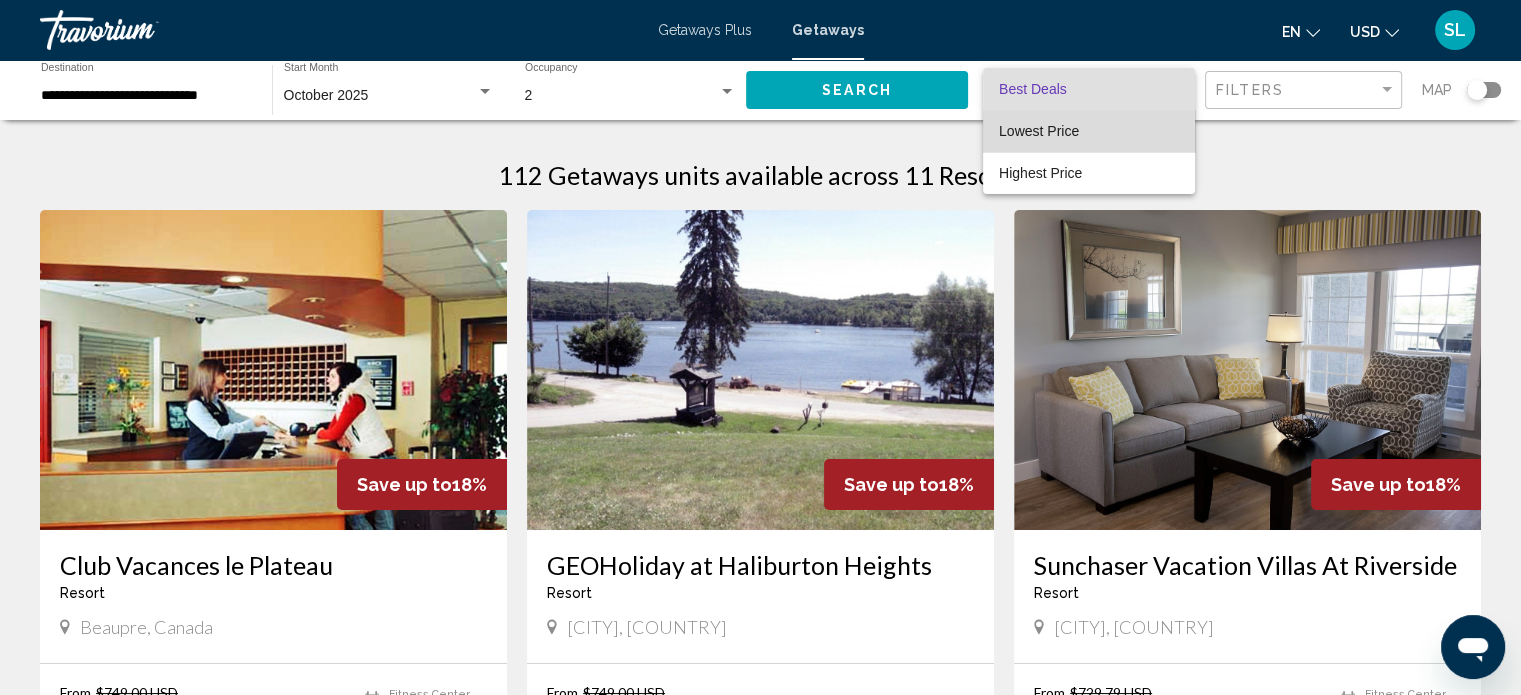 click on "Lowest Price" at bounding box center (1089, 131) 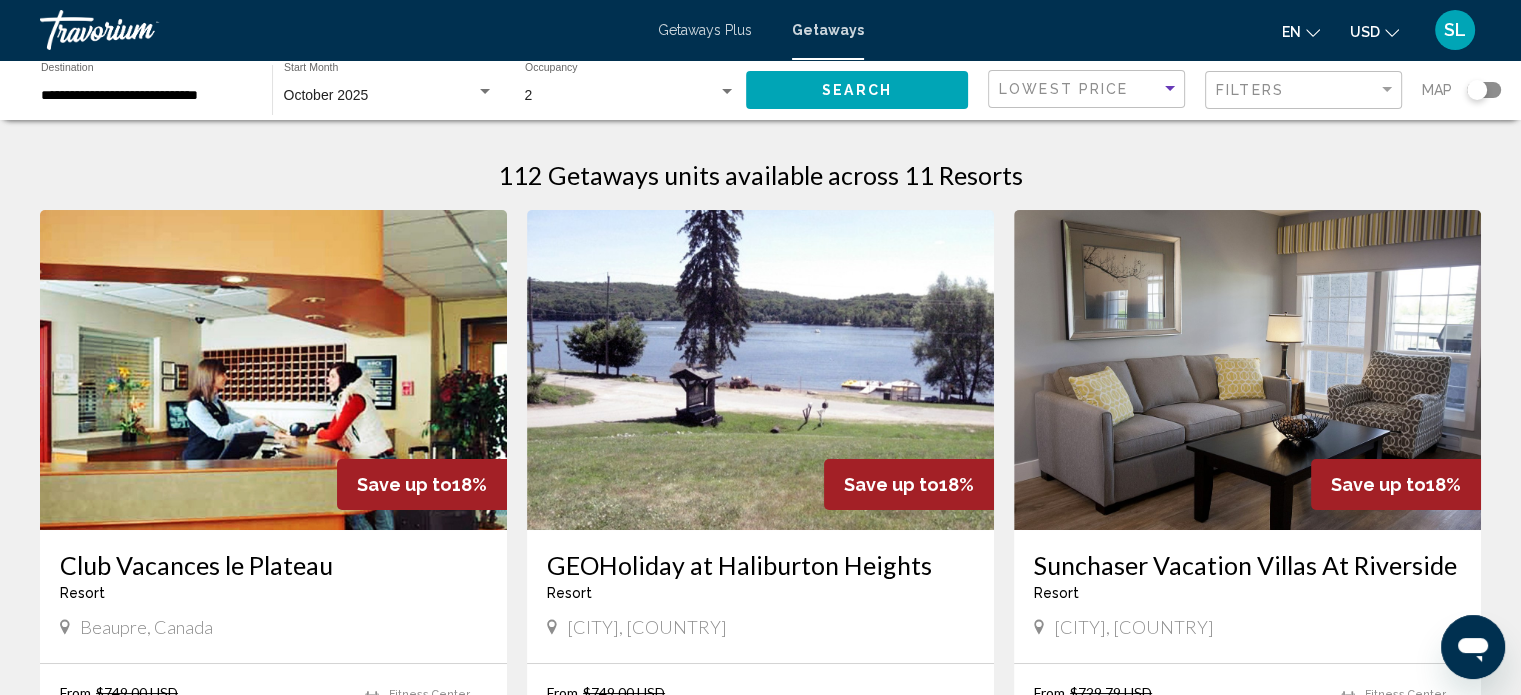 click on "112 Getaways units available across 11 Resorts Save up to 18% Club Vacances le Plateau Resort - This is an adults only resort Beaupre, [COUNTRY] From $749.00 USD $614.00 USD For 7 nights You save $135.00 USD temp 3.3 Fitness Center Swimming Pool View Resort ( 3 units ) Save up to 18% GEOHoliday at Haliburton Heights Resort - This is an adults only resort Haliburton, [COUNTRY] From $749.00 USD $614.00 USD For 7 nights You save $135.00 USD temp 4 View Resort ( 1 unit ) Save up to 18% Sunchaser Vacation Villas At Riverside Resort - This is an adults only resort Fairmont Hot Springs, [COUNTRY] From $729.79 USD $594.79 USD For 7 nights You save $135.00 USD temp 4.5 Fitness Center View Resort ( 4 units )" at bounding box center [760, 1572] 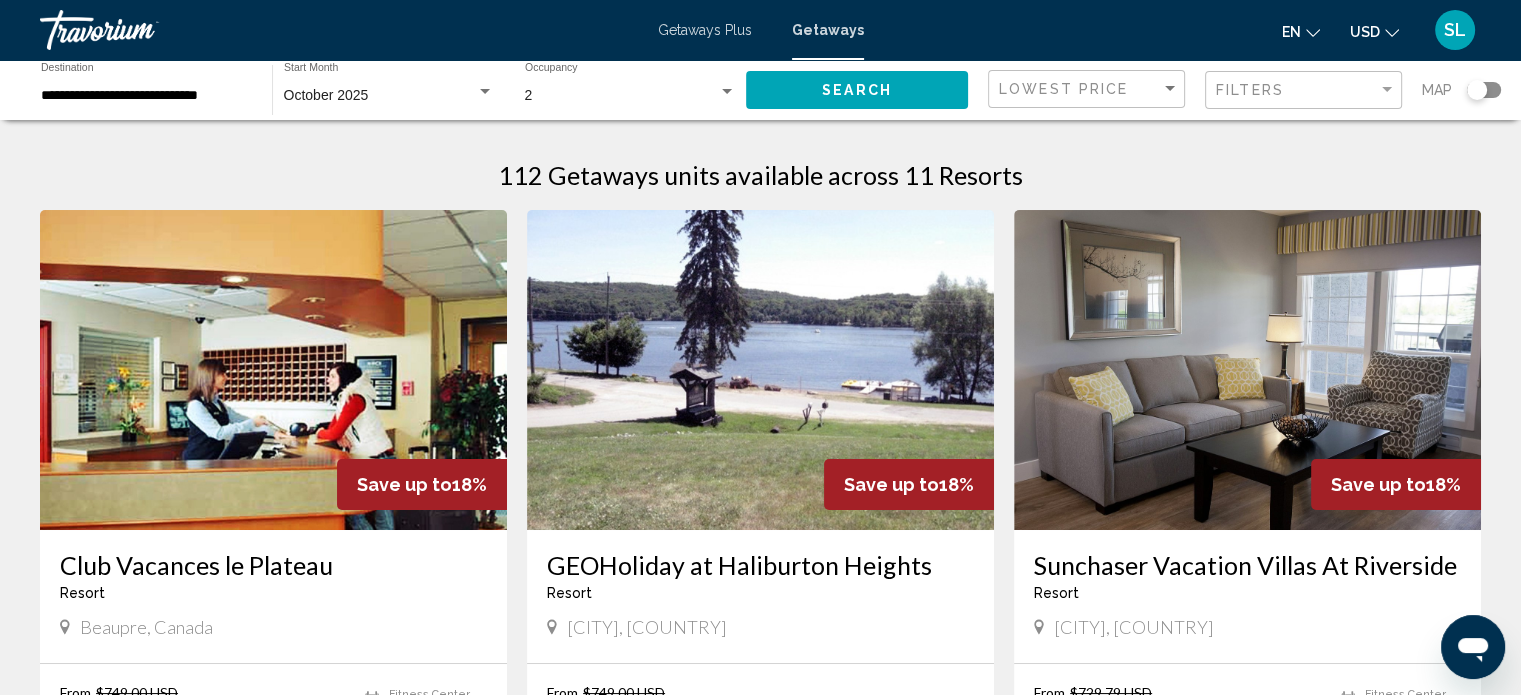 click 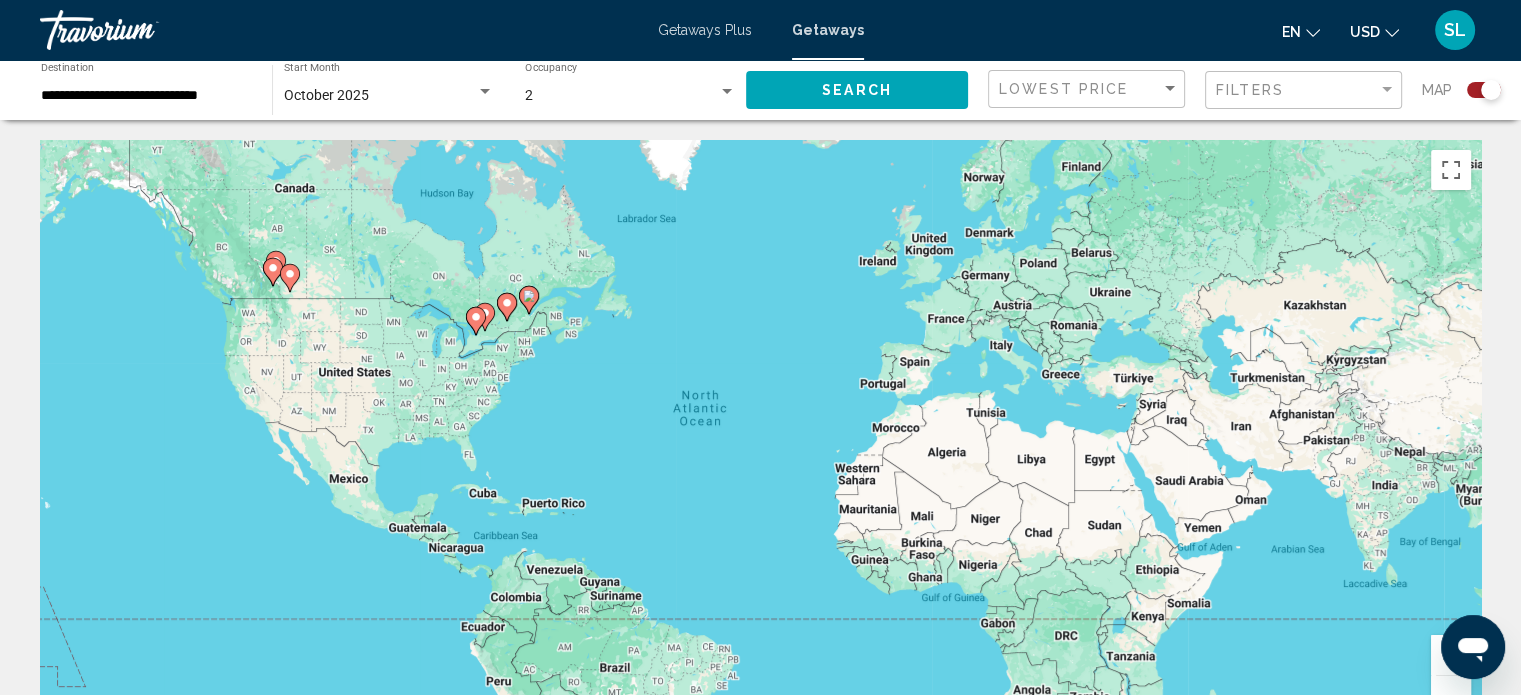 click on "To activate drag with keyboard, press Alt + Enter. Once in keyboard drag state, use the arrow keys to move the marker. To complete the drag, press the Enter key. To cancel, press Escape." at bounding box center [760, 440] 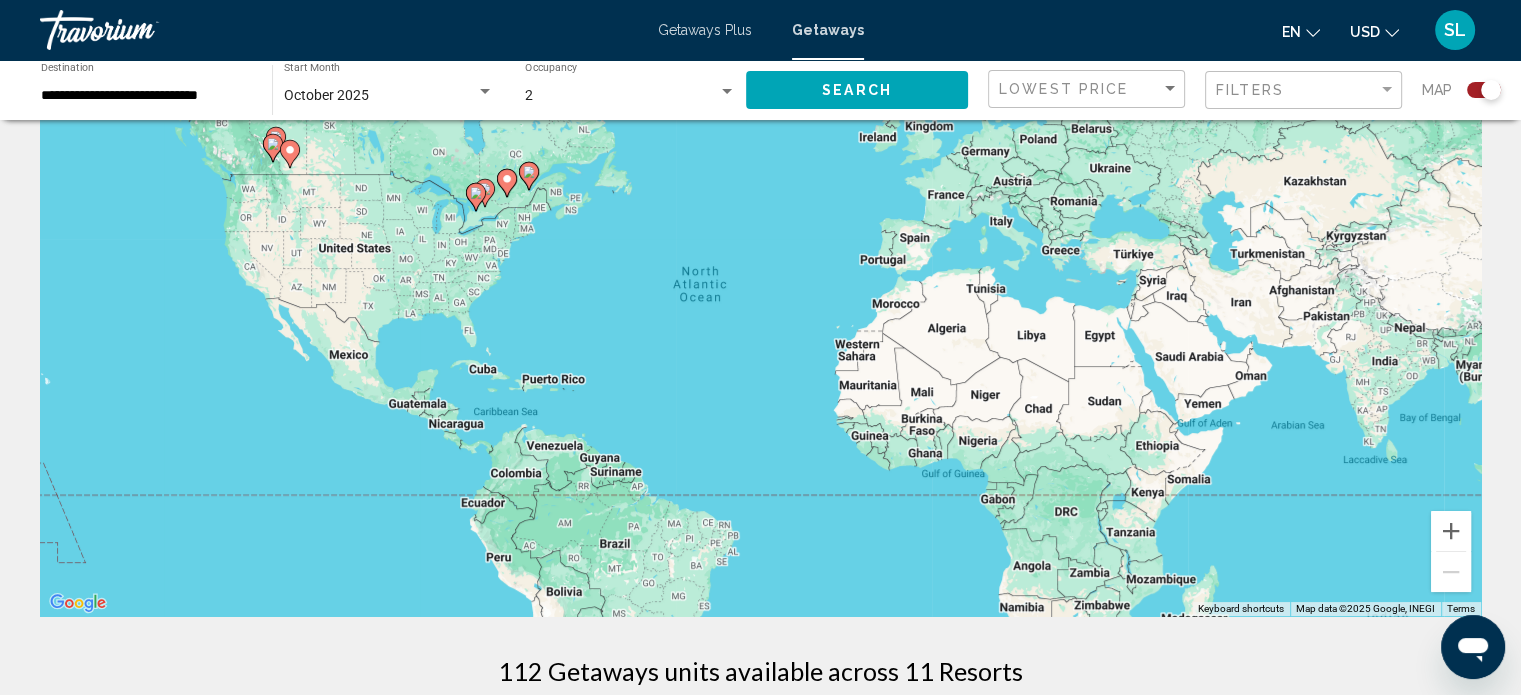 scroll, scrollTop: 0, scrollLeft: 0, axis: both 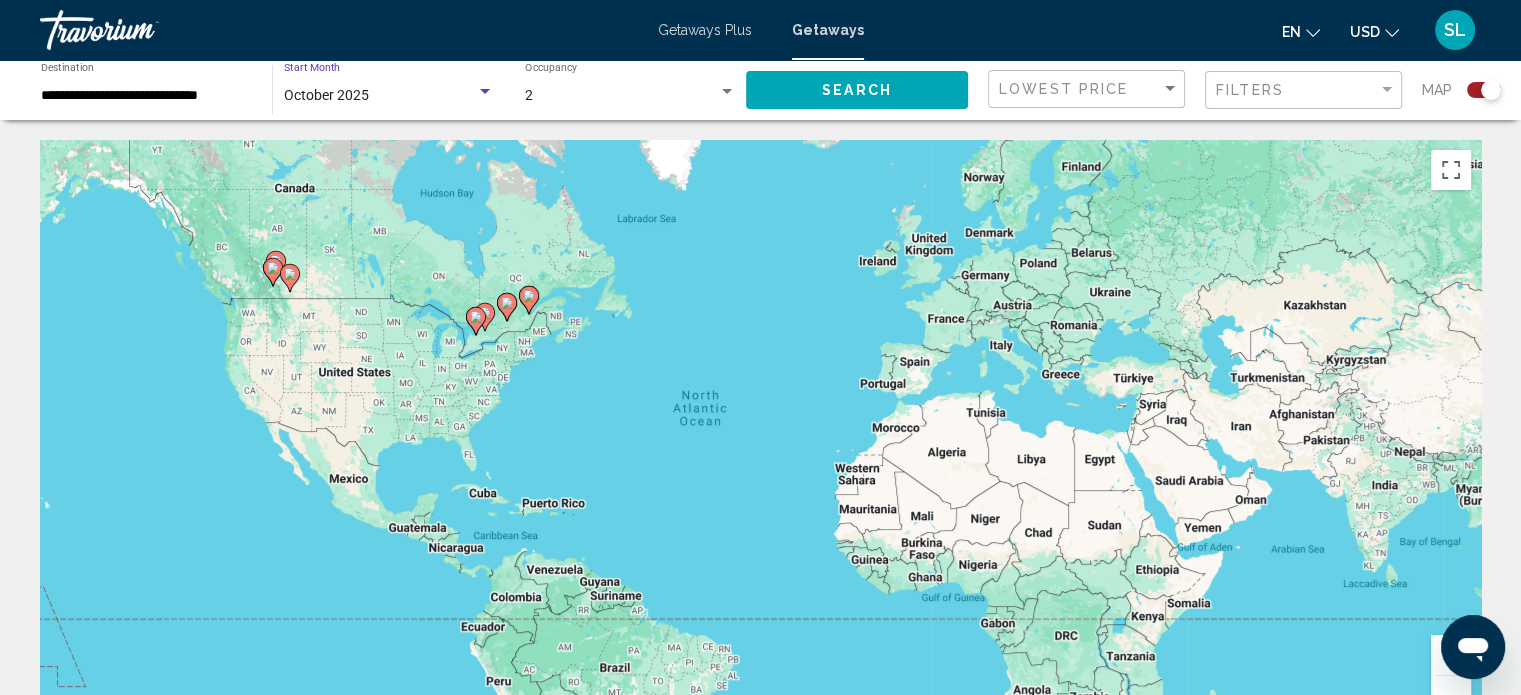 click at bounding box center (485, 91) 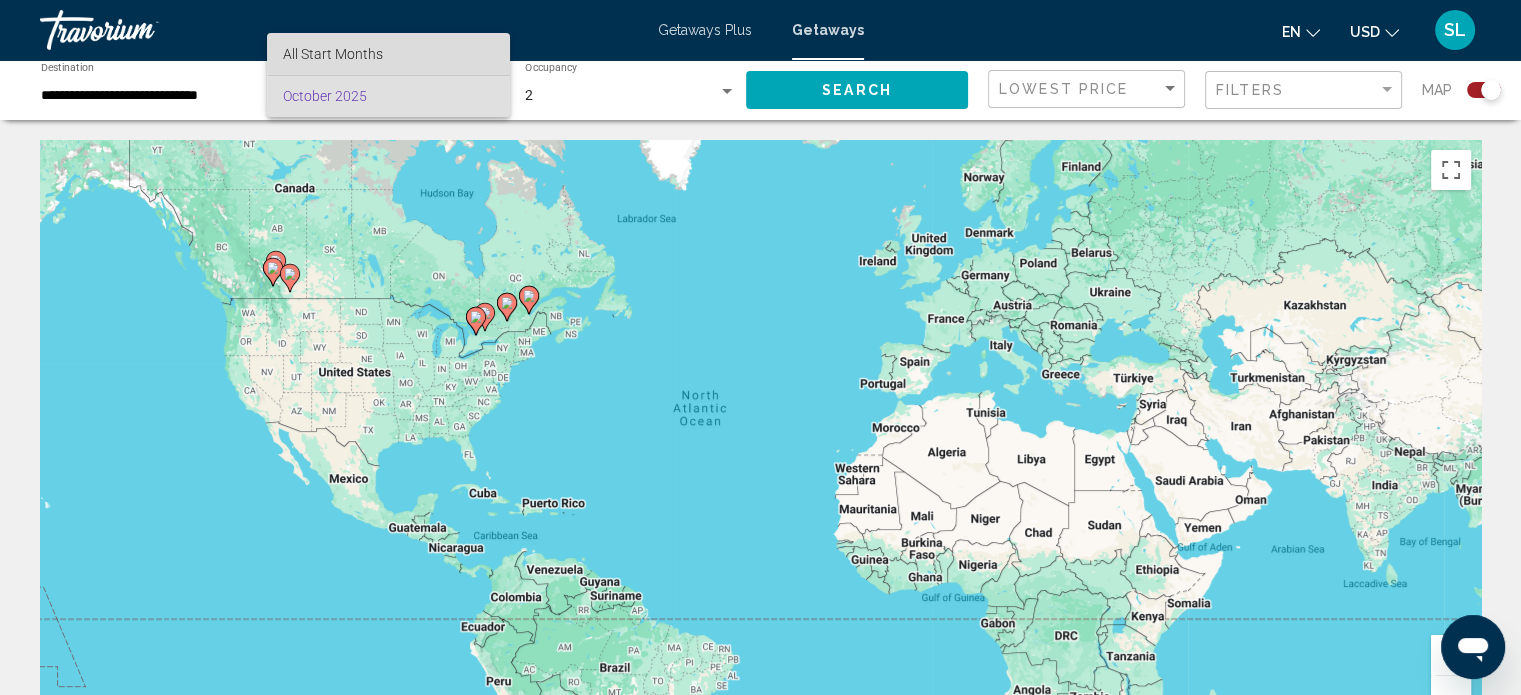 click on "All Start Months" at bounding box center [388, 54] 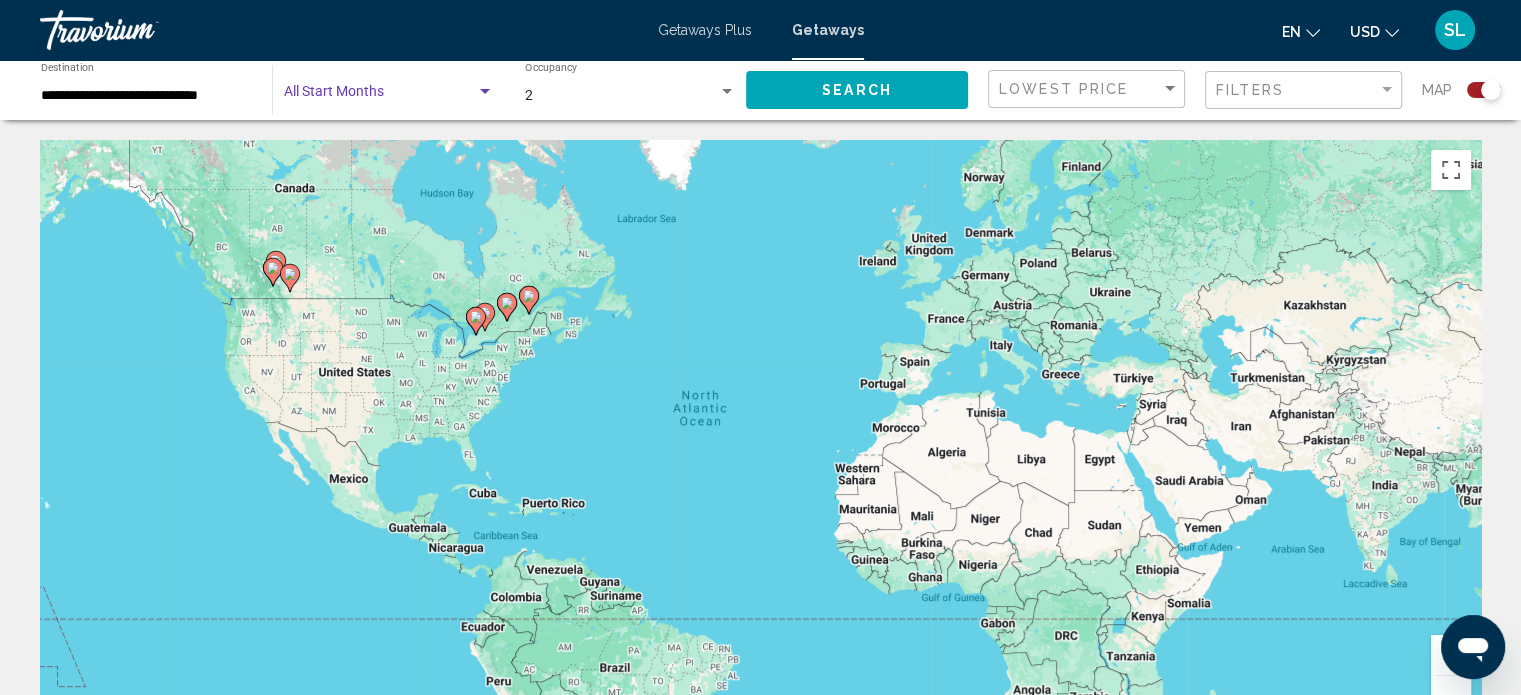 click at bounding box center [485, 91] 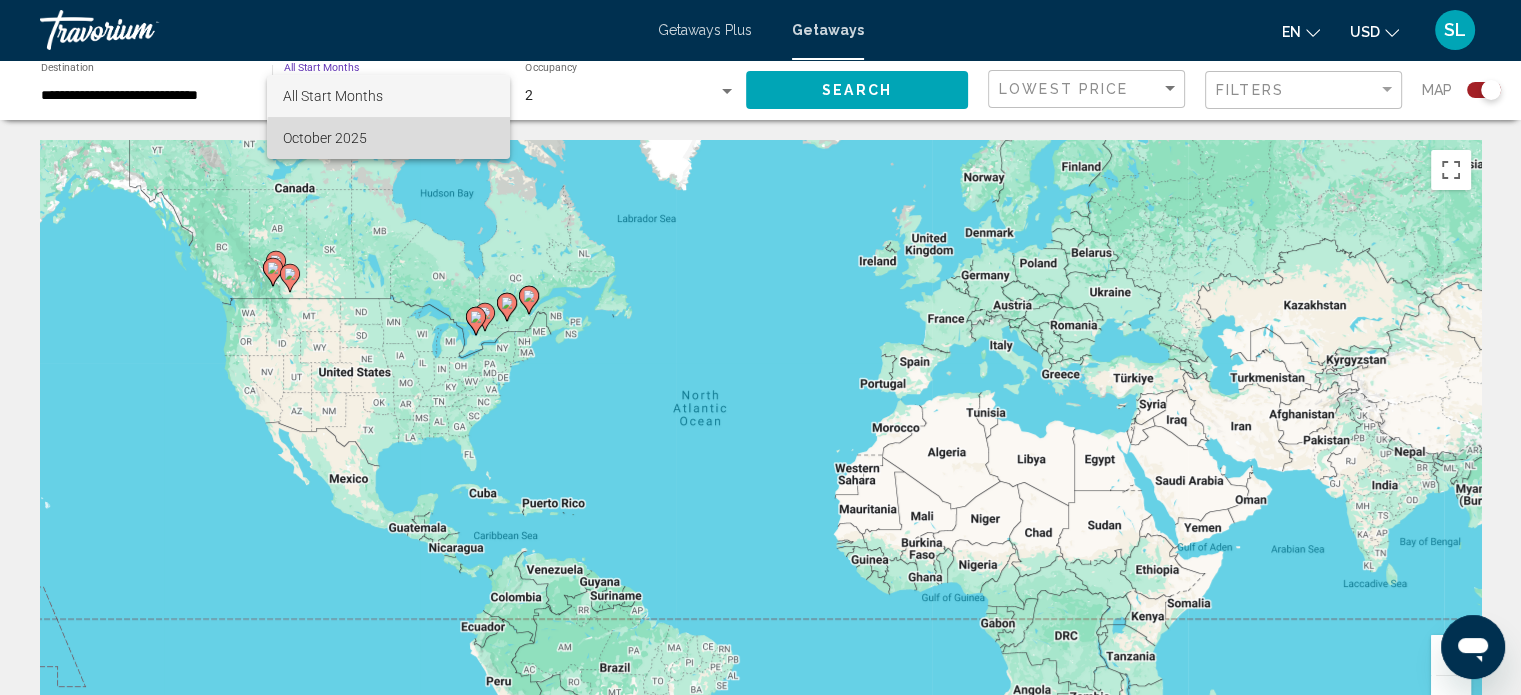 click on "October 2025" at bounding box center [388, 138] 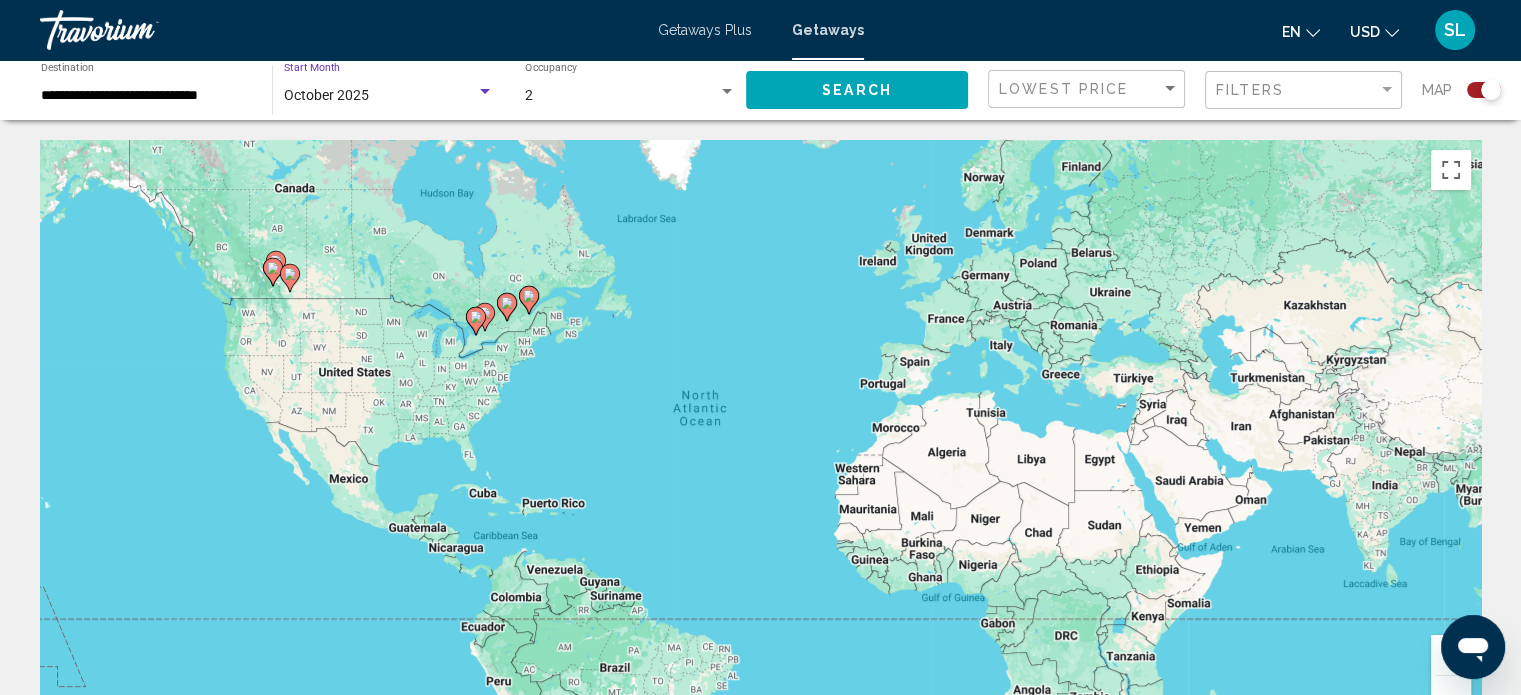 click at bounding box center (485, 92) 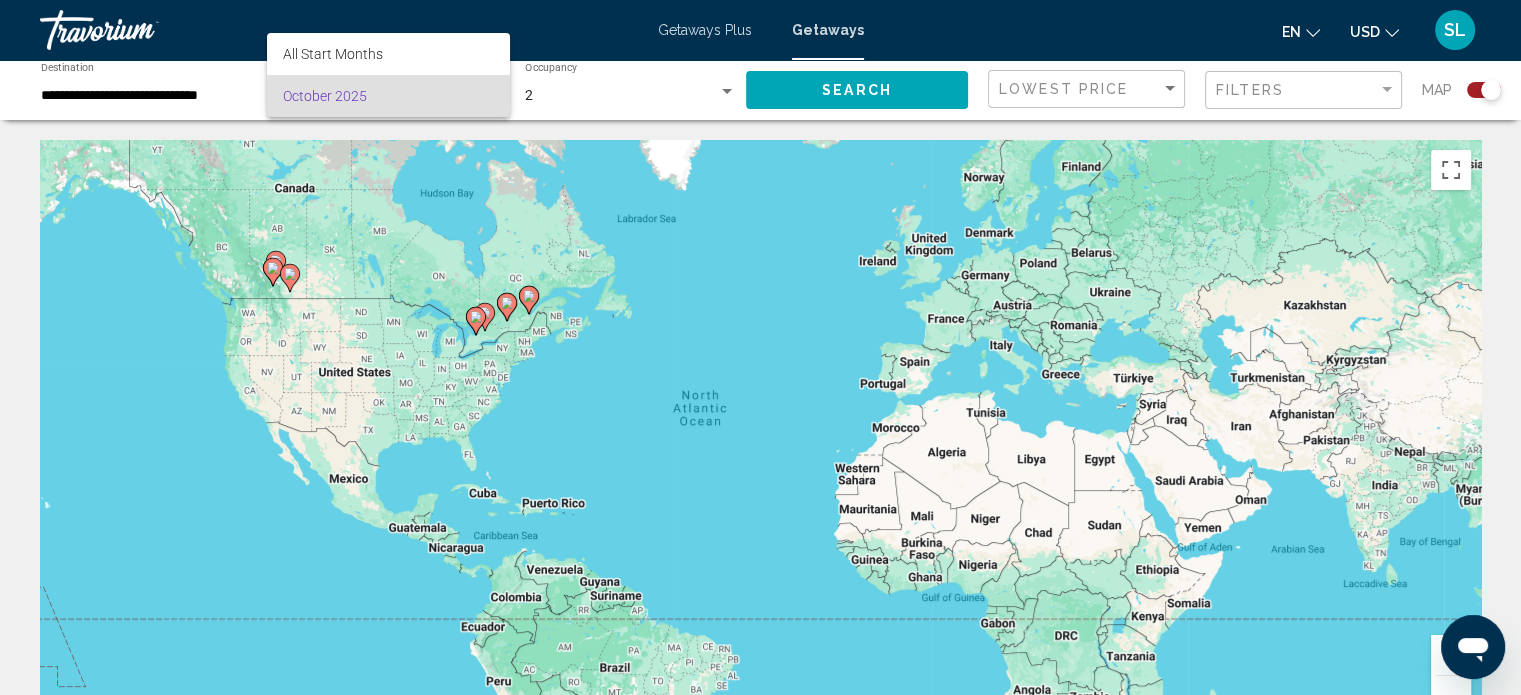 click at bounding box center (760, 347) 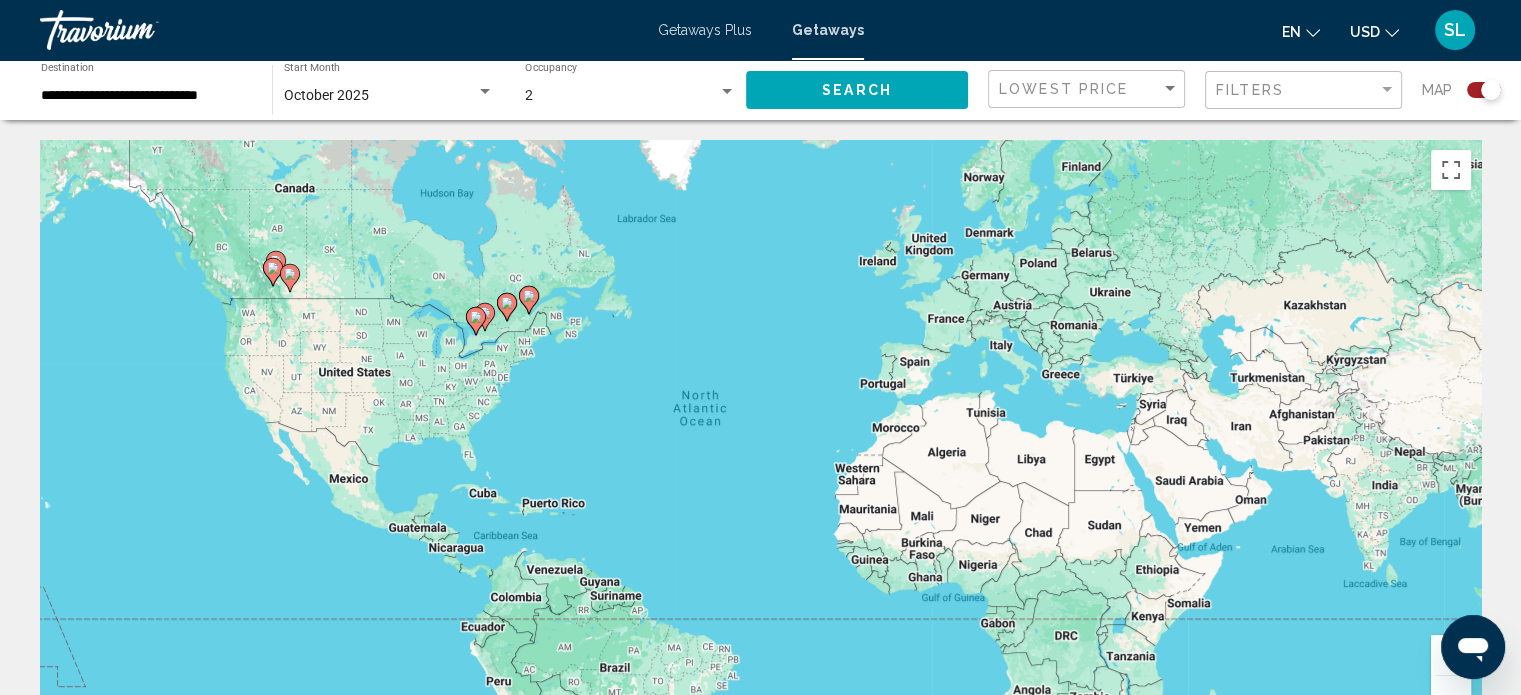 click 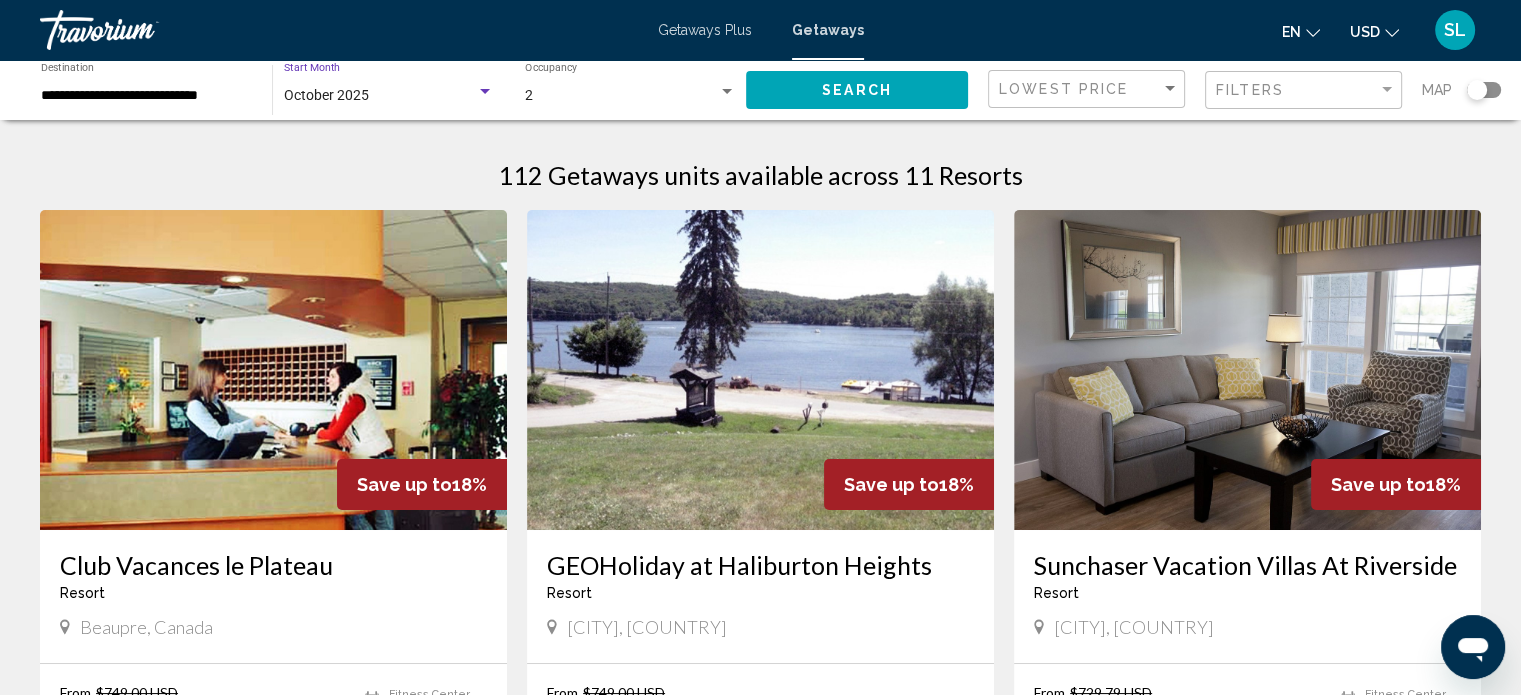 click at bounding box center [485, 91] 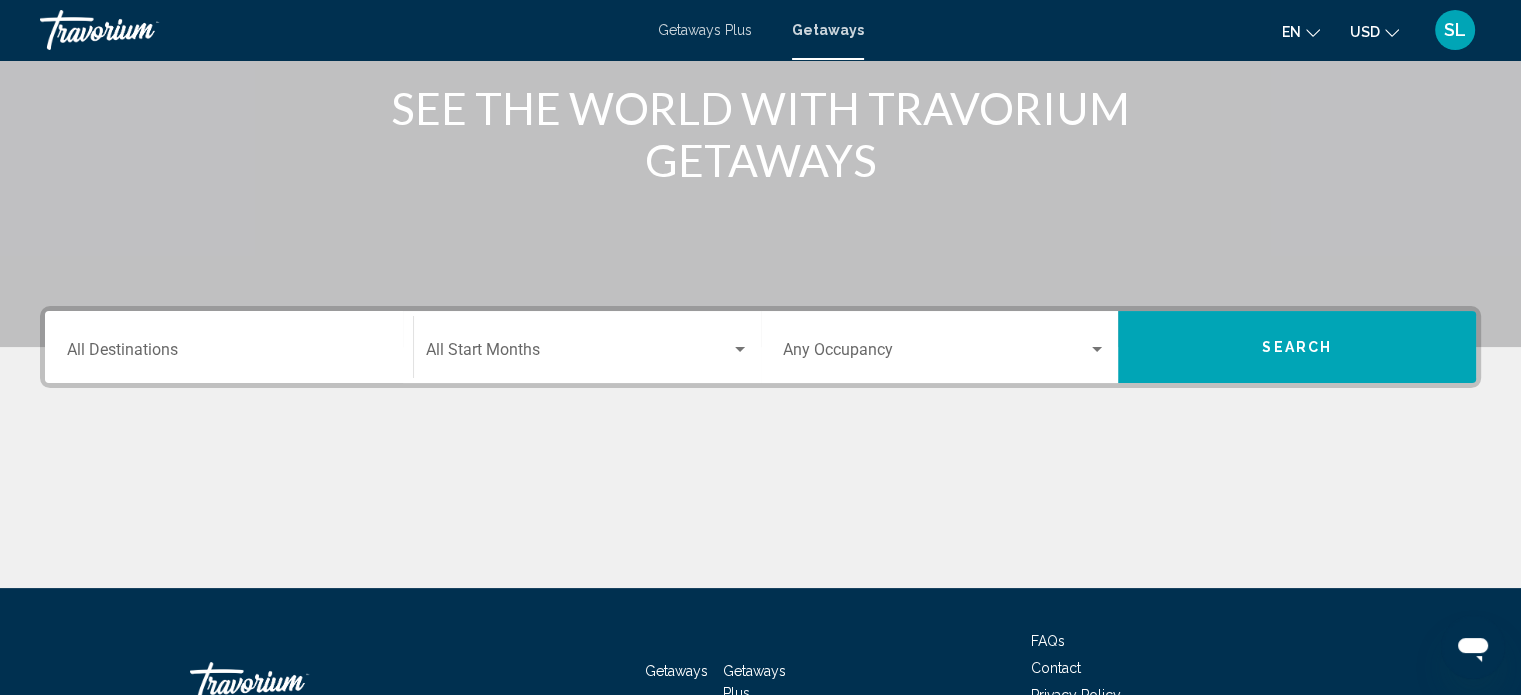 scroll, scrollTop: 252, scrollLeft: 0, axis: vertical 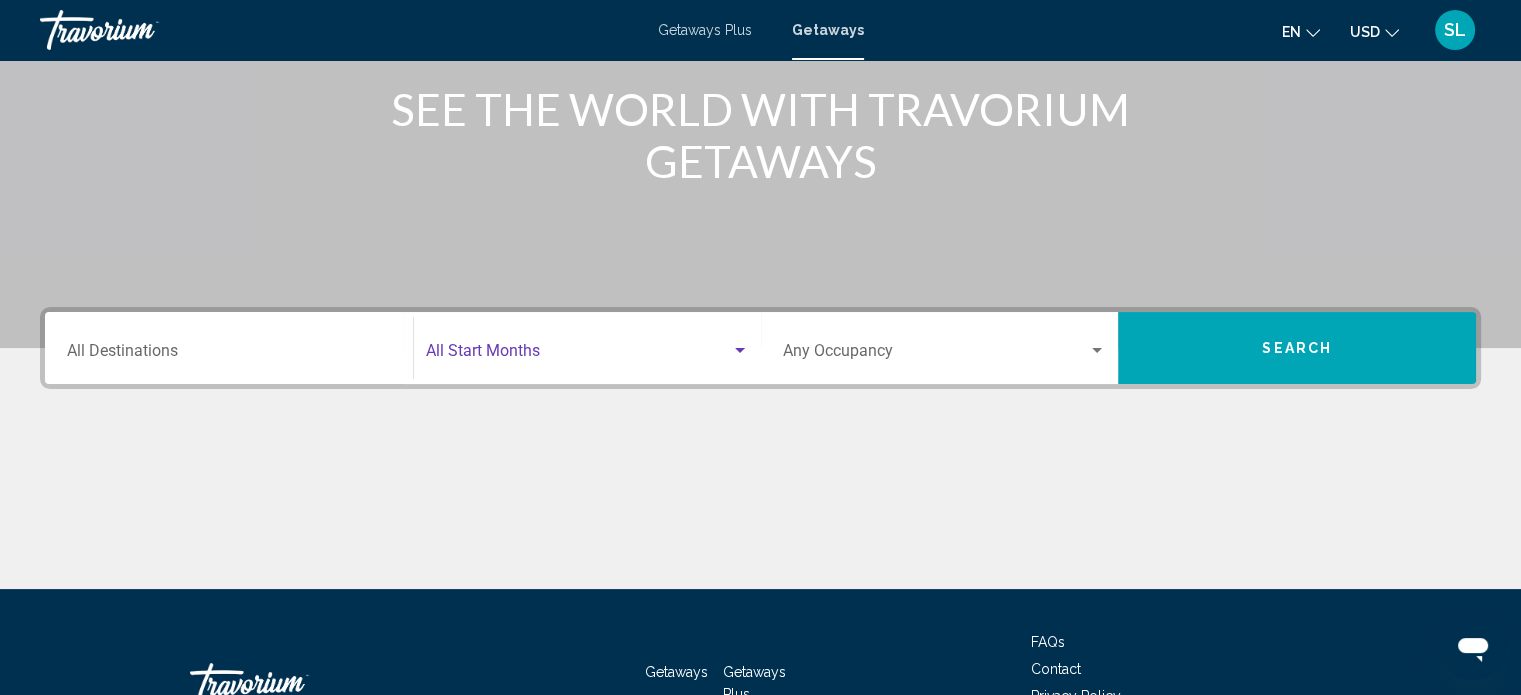 click at bounding box center (740, 350) 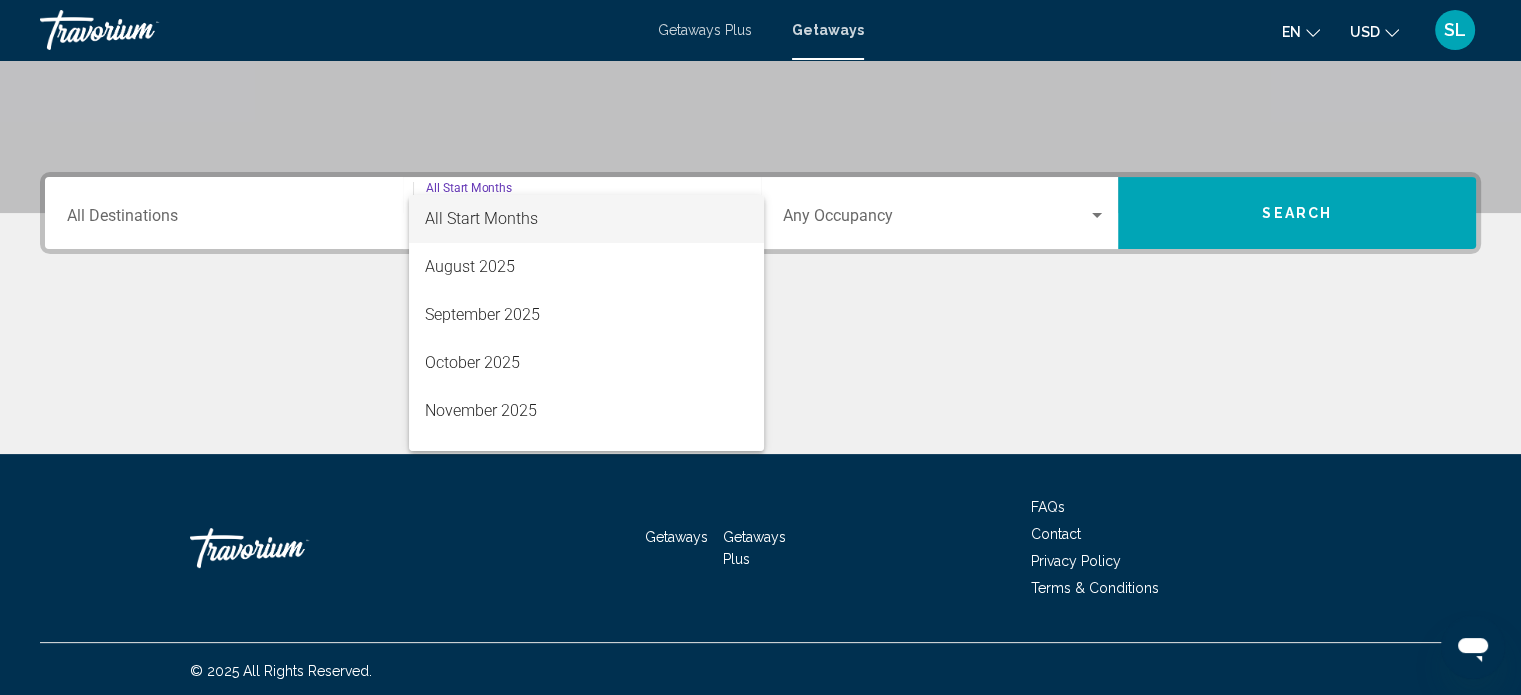 scroll, scrollTop: 390, scrollLeft: 0, axis: vertical 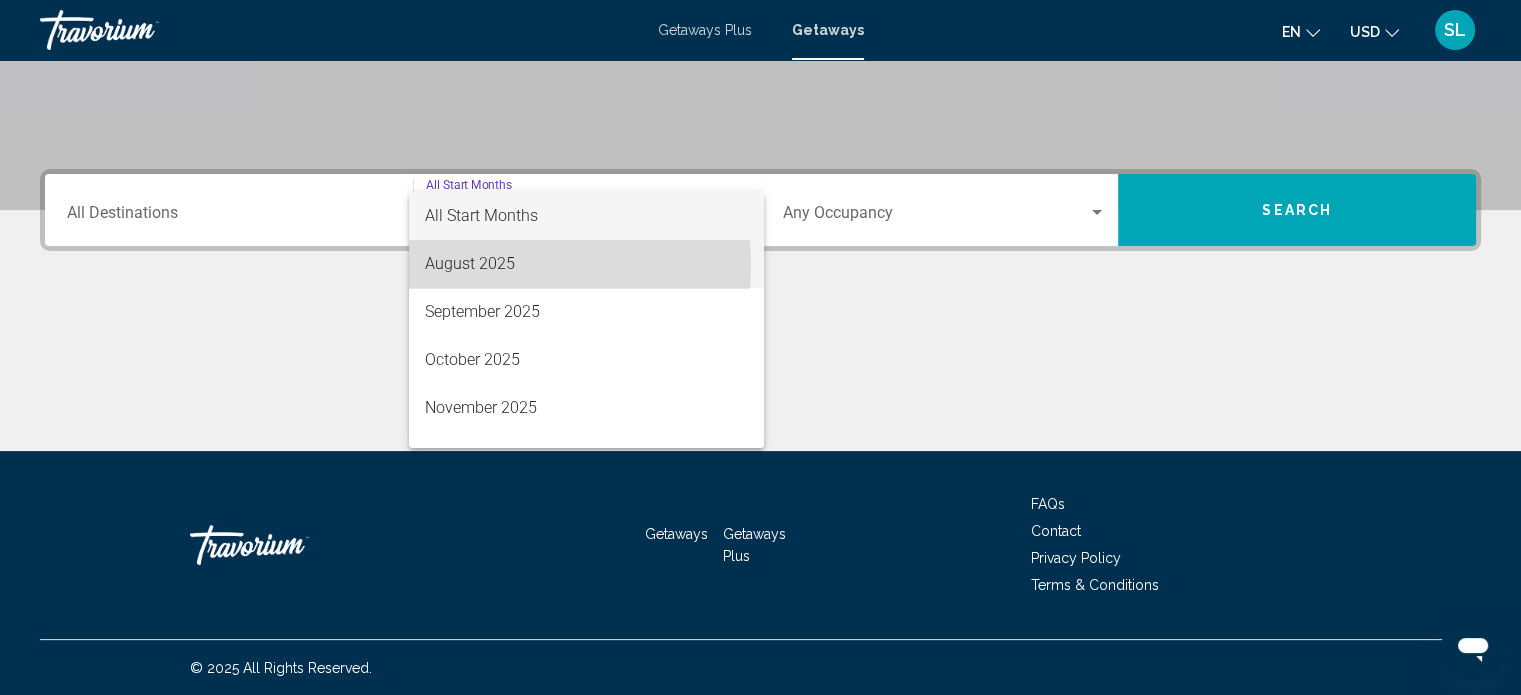 click on "August 2025" at bounding box center [586, 264] 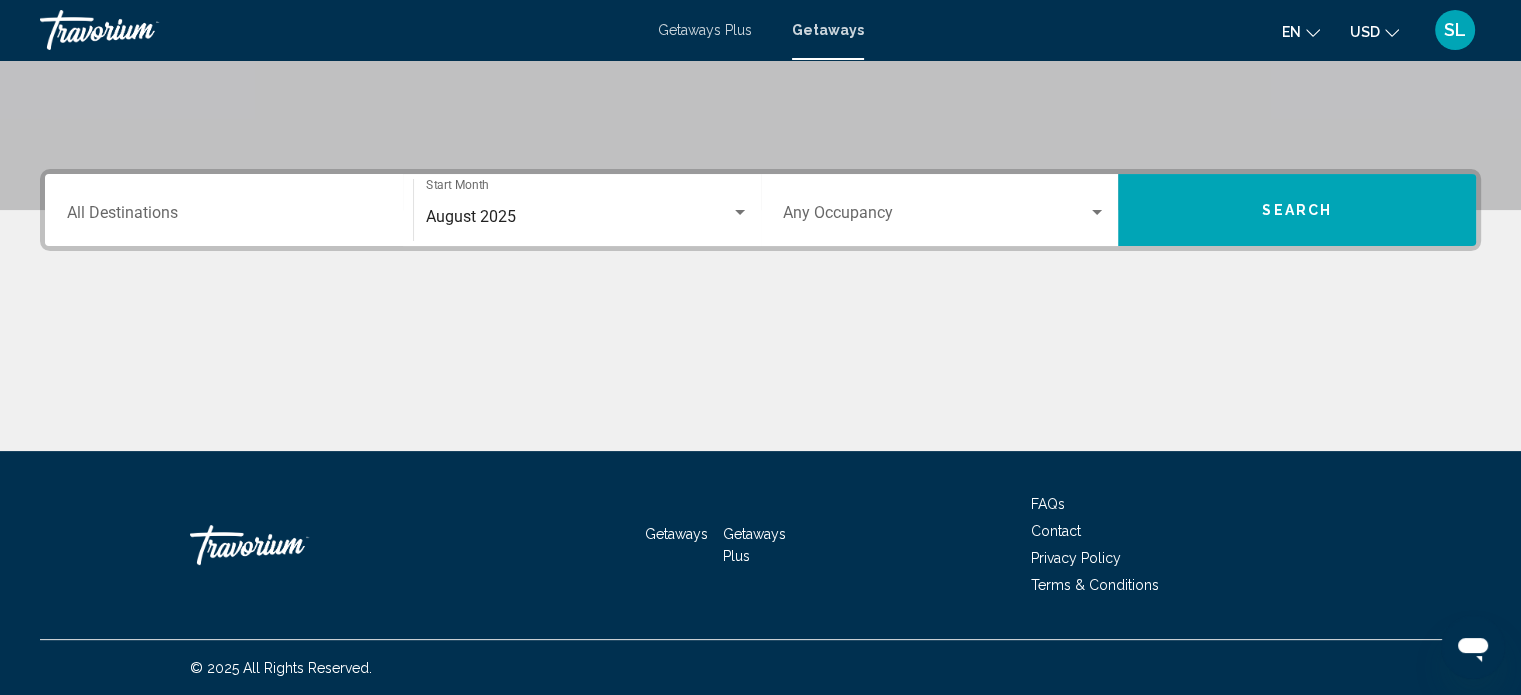 click on "Destination All Destinations" at bounding box center [229, 210] 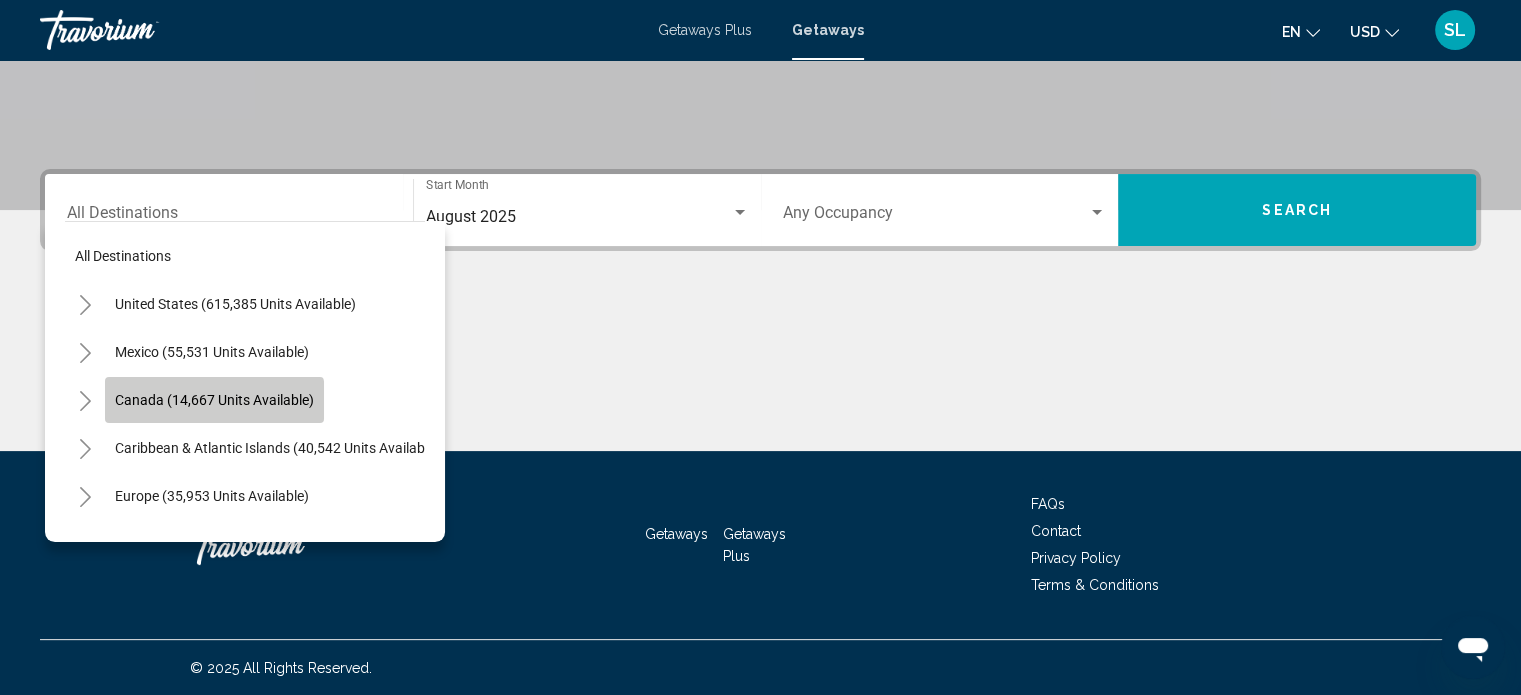 click on "Canada (14,667 units available)" 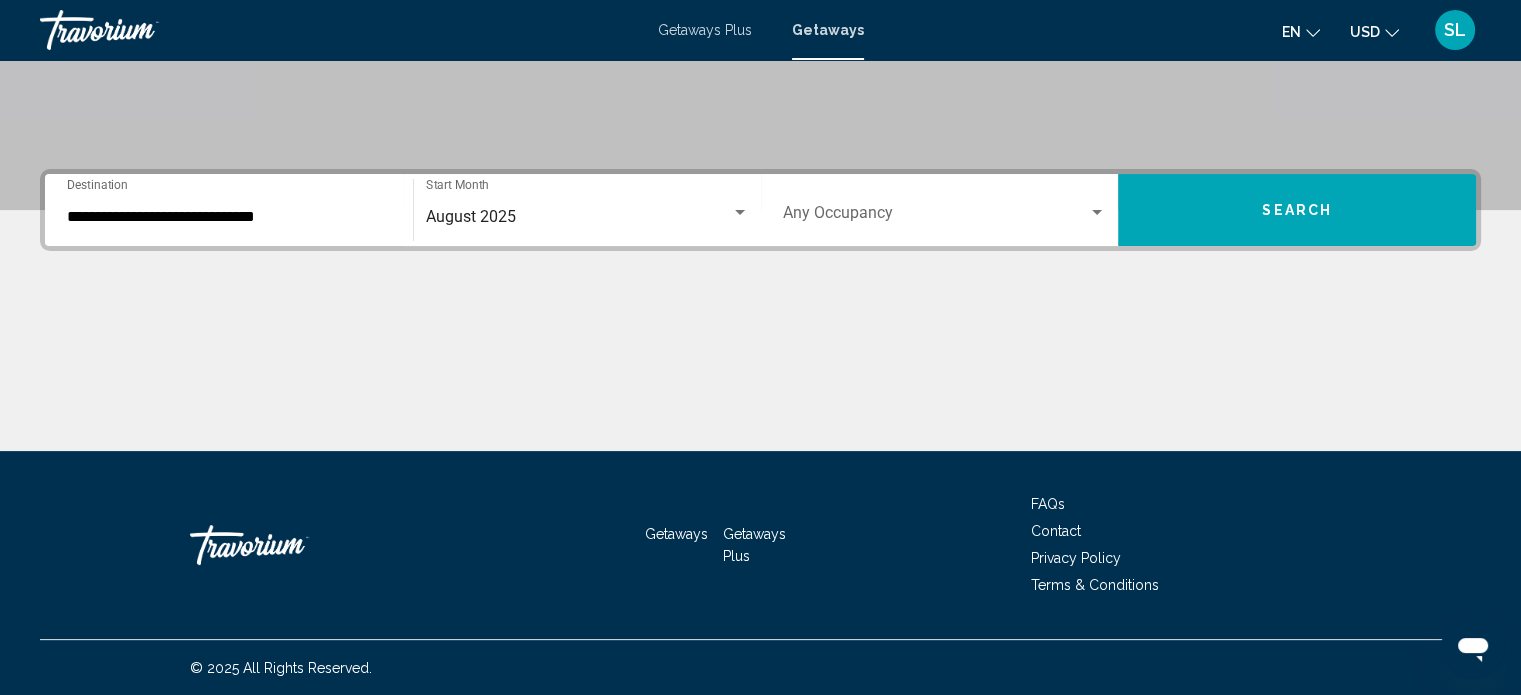 click on "Occupancy Any Occupancy" at bounding box center (945, 210) 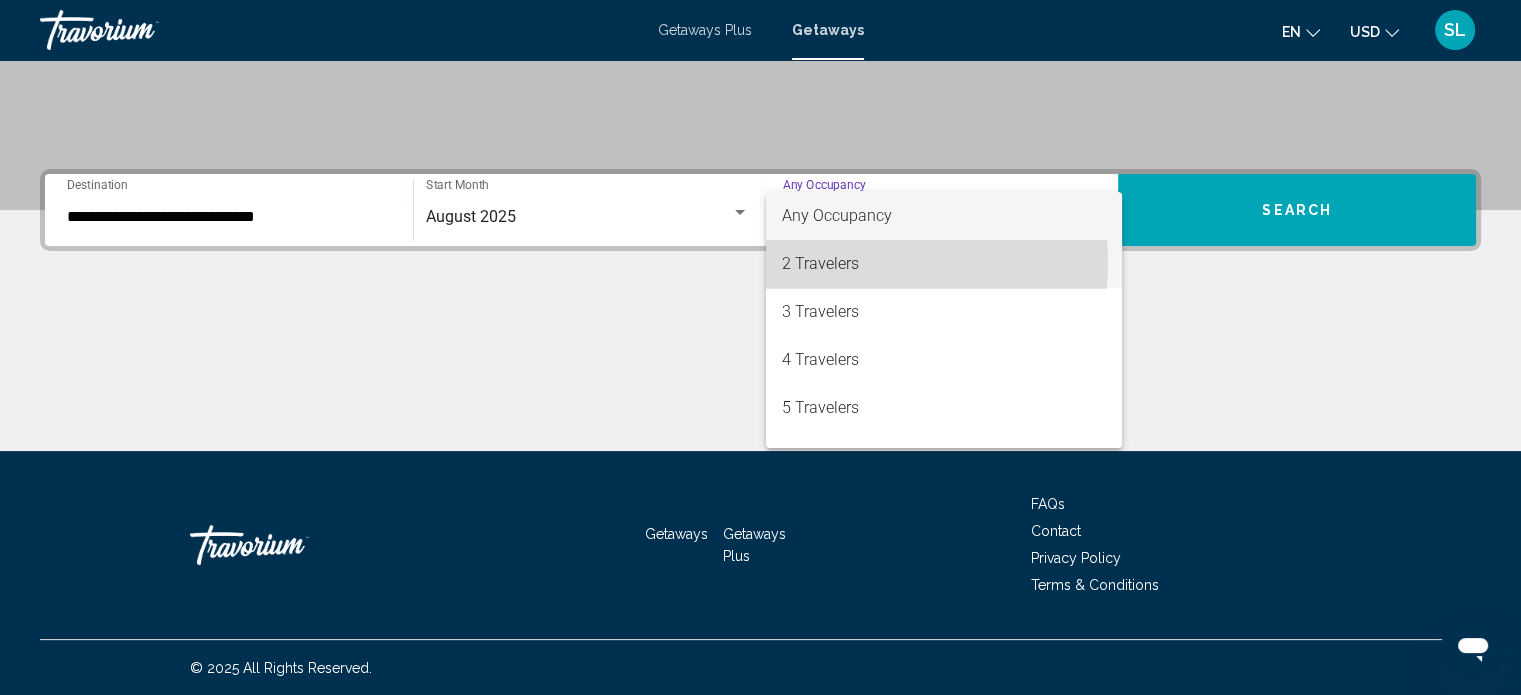 click on "2 Travelers" at bounding box center (944, 264) 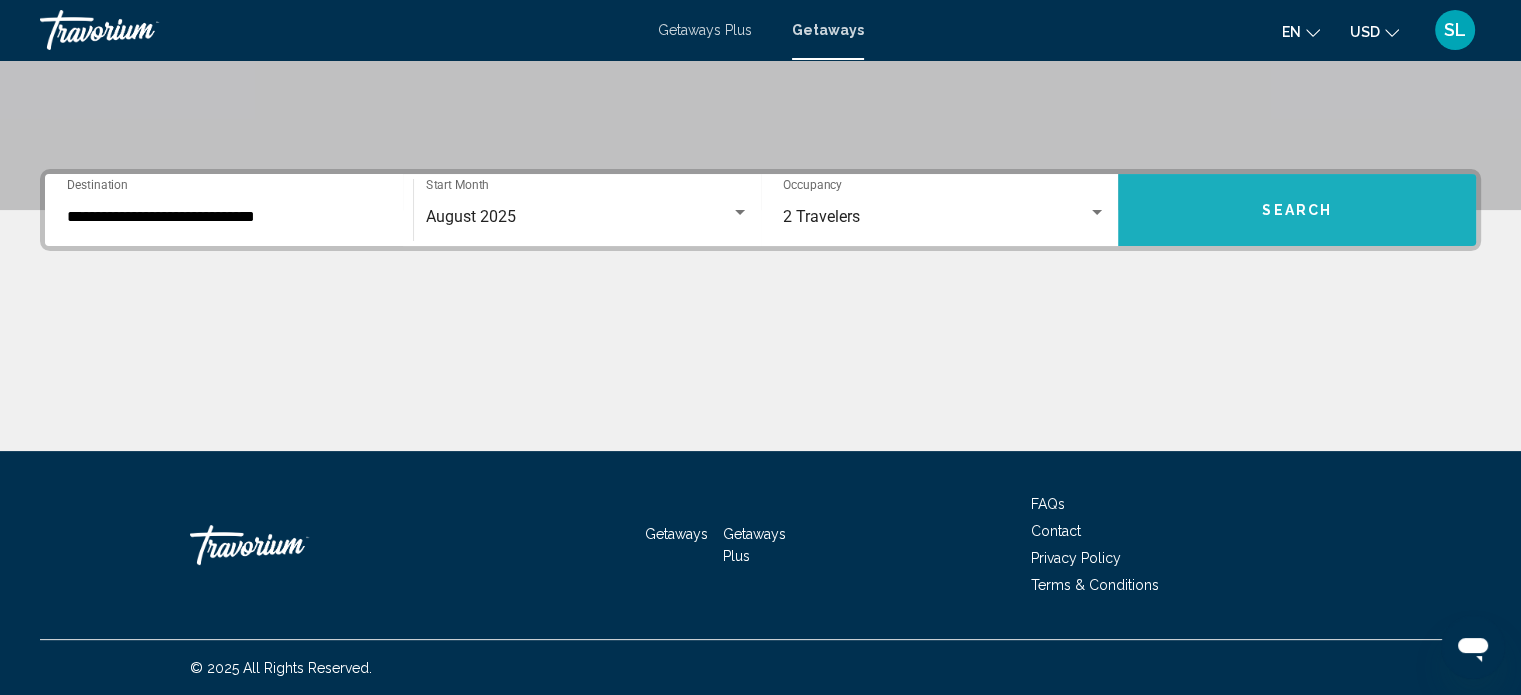 click on "Search" at bounding box center [1297, 210] 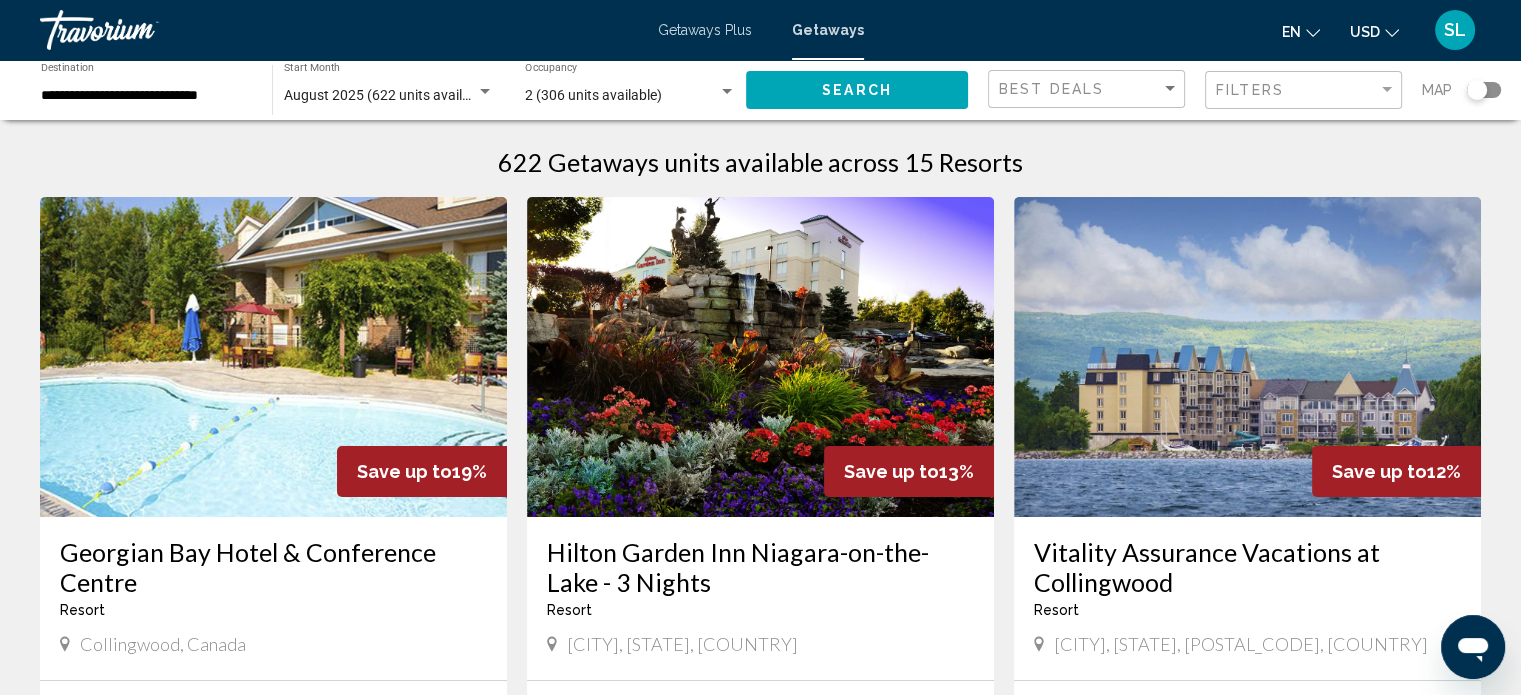 scroll, scrollTop: 4, scrollLeft: 0, axis: vertical 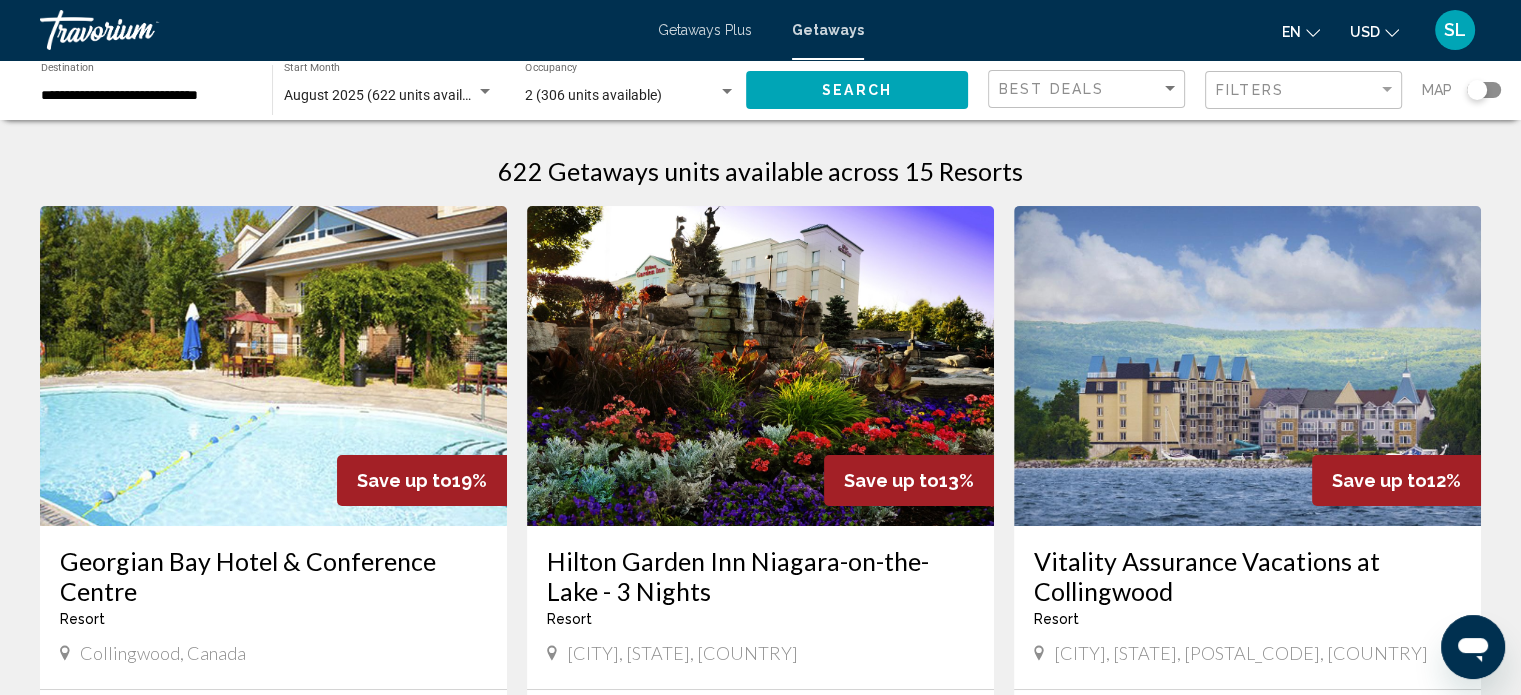 click on "Best Deals" 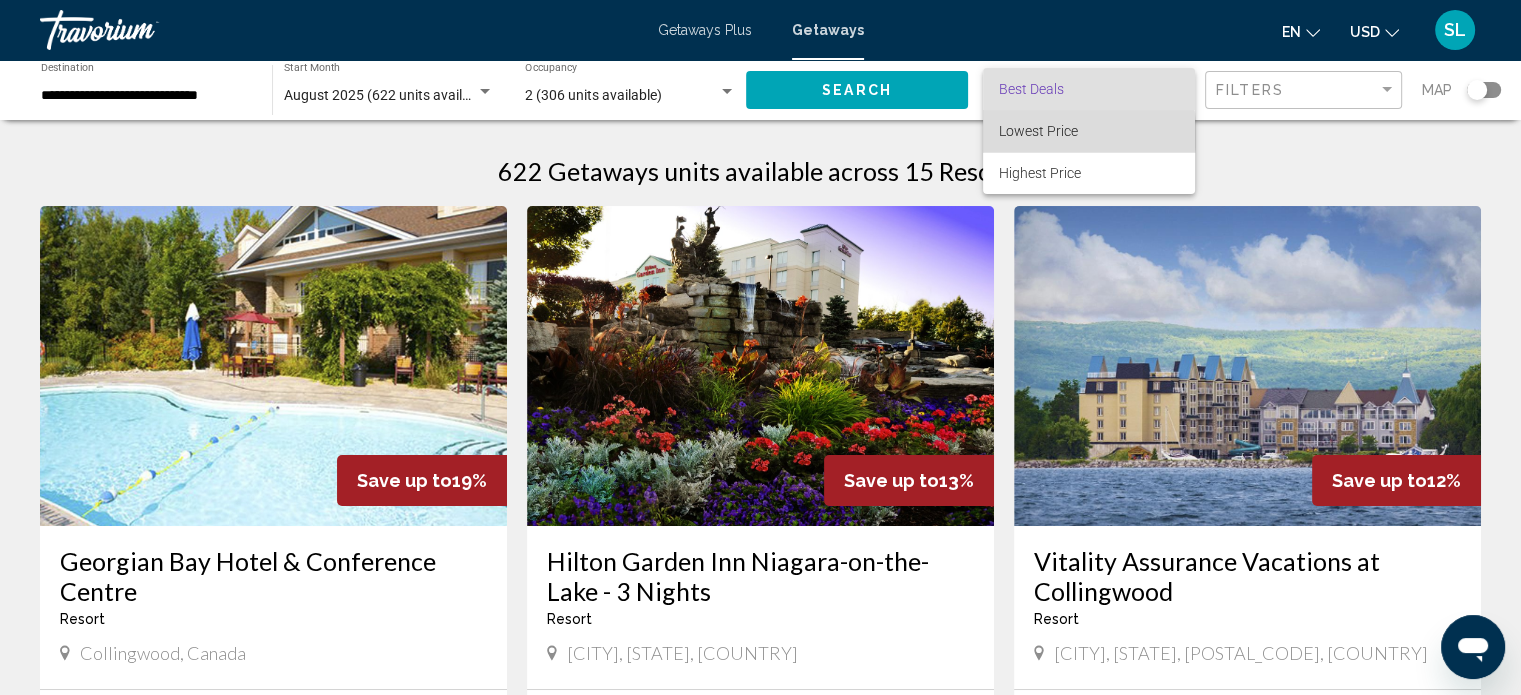 click on "Lowest Price" at bounding box center (1089, 131) 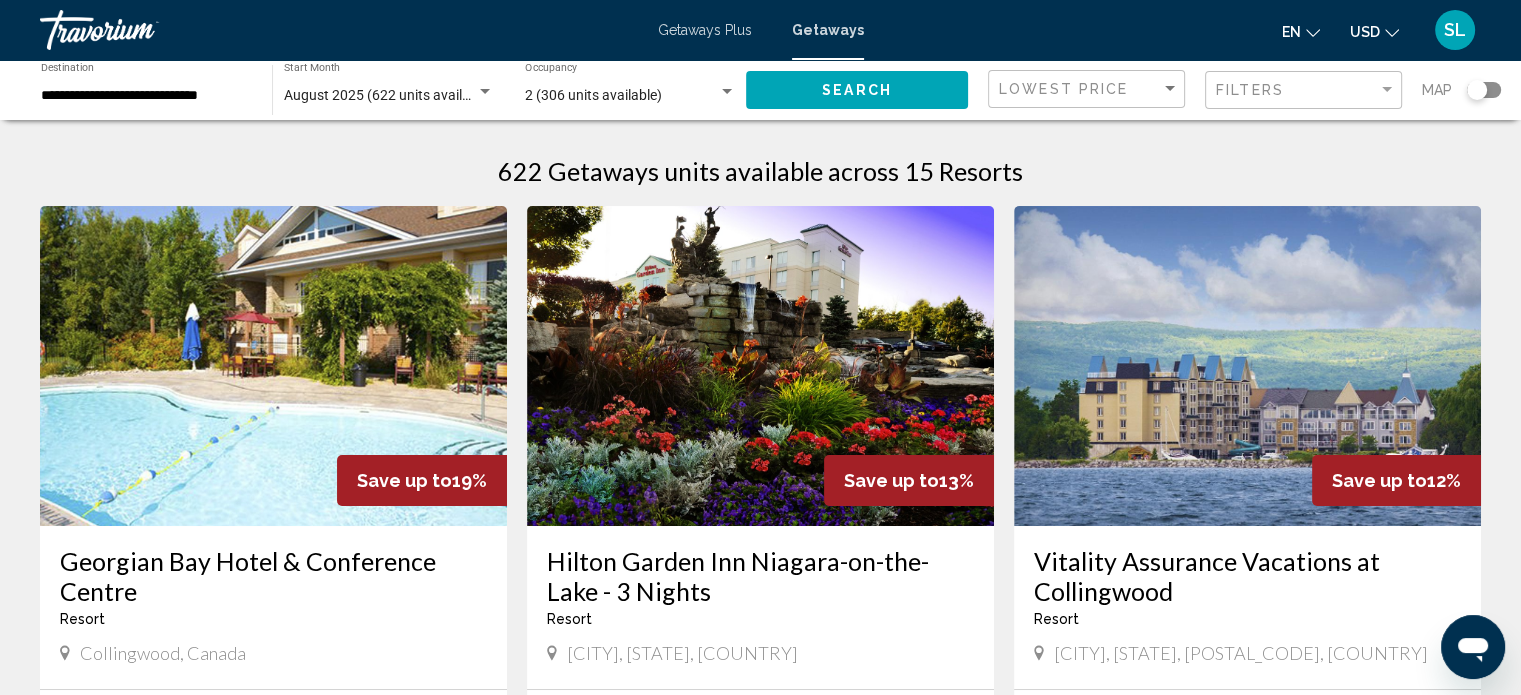 click on "622 Getaways units available across 15 Resorts Save up to 19% Georgian Bay Hotel & Conference Centre Resort - This is an adults only resort Collingwood, [COUNTRY] From $719.00 USD $584.00 USD For 7 nights You save $135.00 USD temp 3.8 Swimming Pool View Resort ( 1 unit ) Save up to 13% Hilton Garden Inn Niagara-on-the-Lake - 3 Nights Resort - This is an adults only resort Niagara-on-the-Lake, [STATE], [COUNTRY] From $1,079.99 USD $944.99 USD For 3 nights You save $135.00 USD temp Fitness Center Swimming Pool View Resort ( 128 units ) Save up to 12% Vitality Assurance Vacations at Collingwood Resort - This is an adults only resort Collingwood, [STATE], [POSTAL_CODE], [COUNTRY] From $1,102.00 USD $967.00 USD For 7 nights You save $135.00 USD temp 2" at bounding box center [760, 1628] 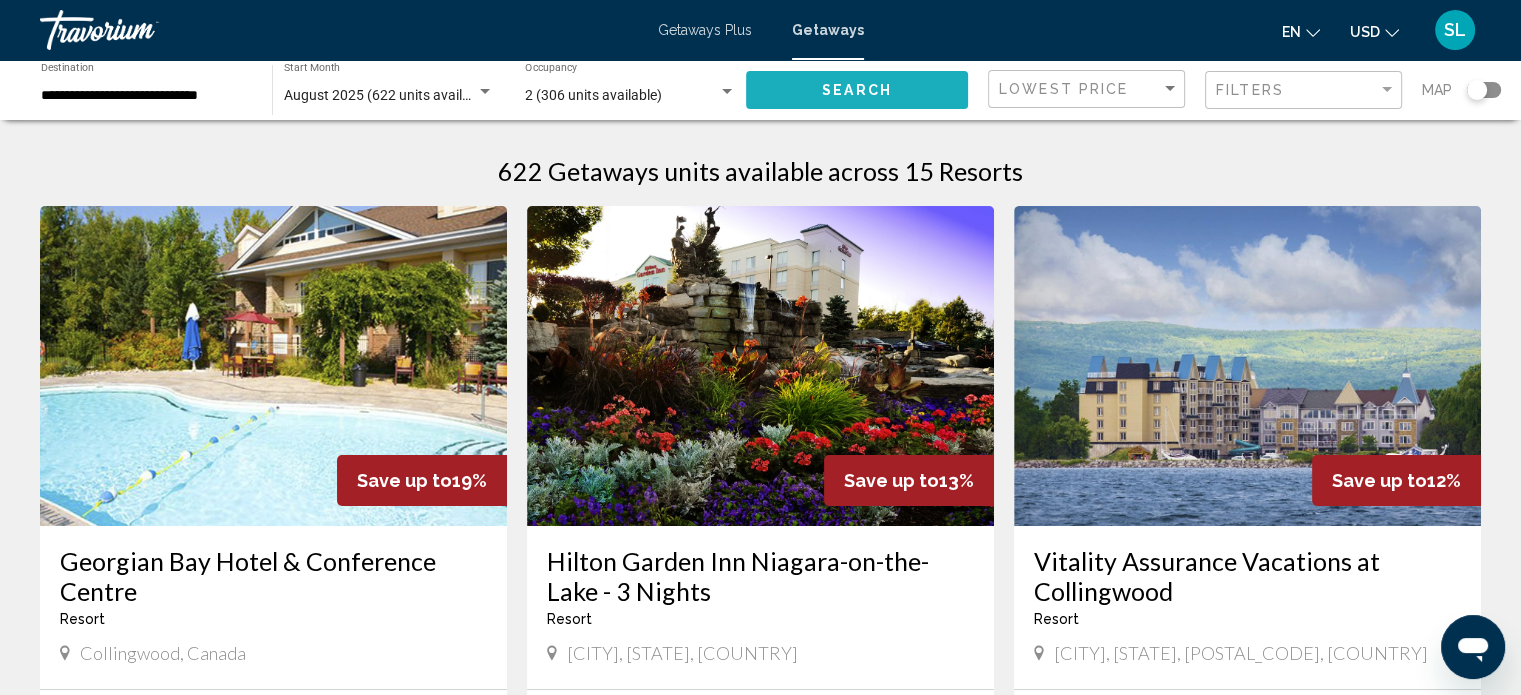 click on "Search" 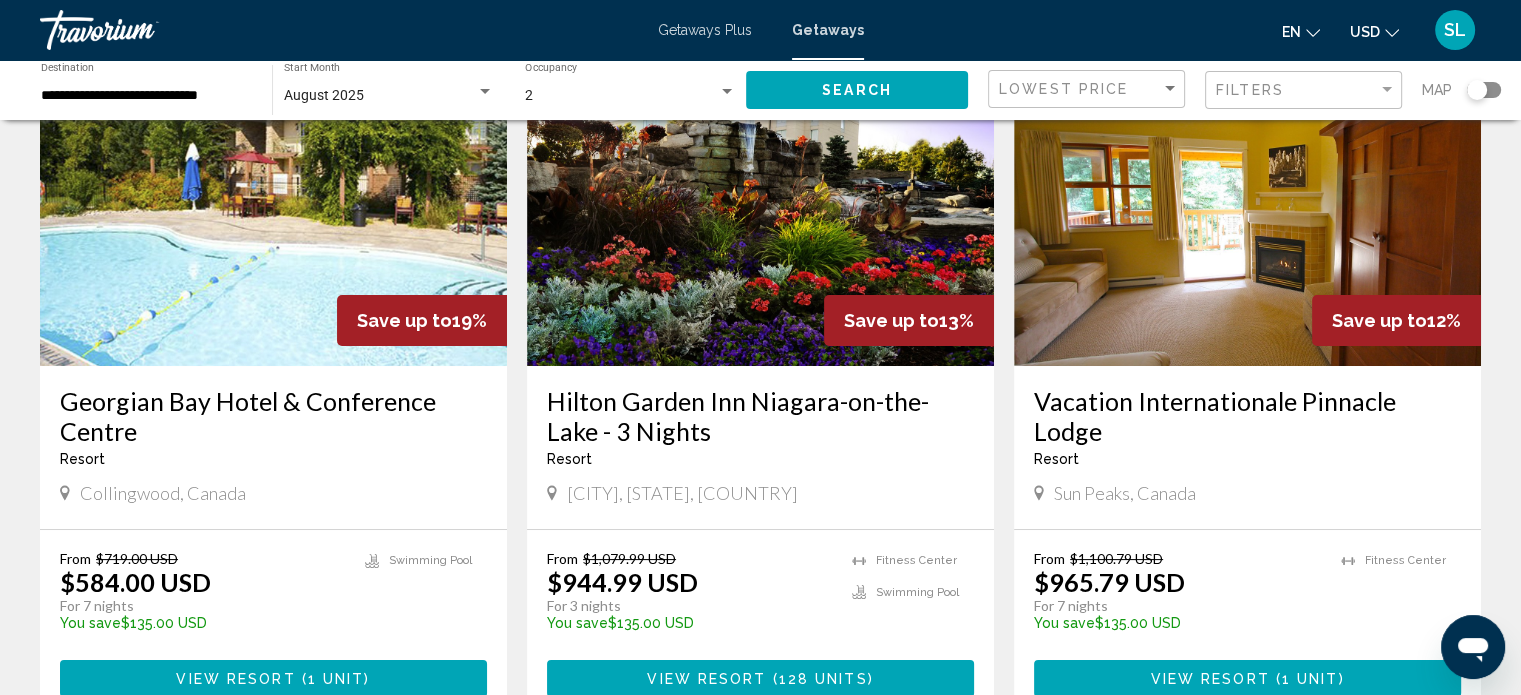 scroll, scrollTop: 172, scrollLeft: 0, axis: vertical 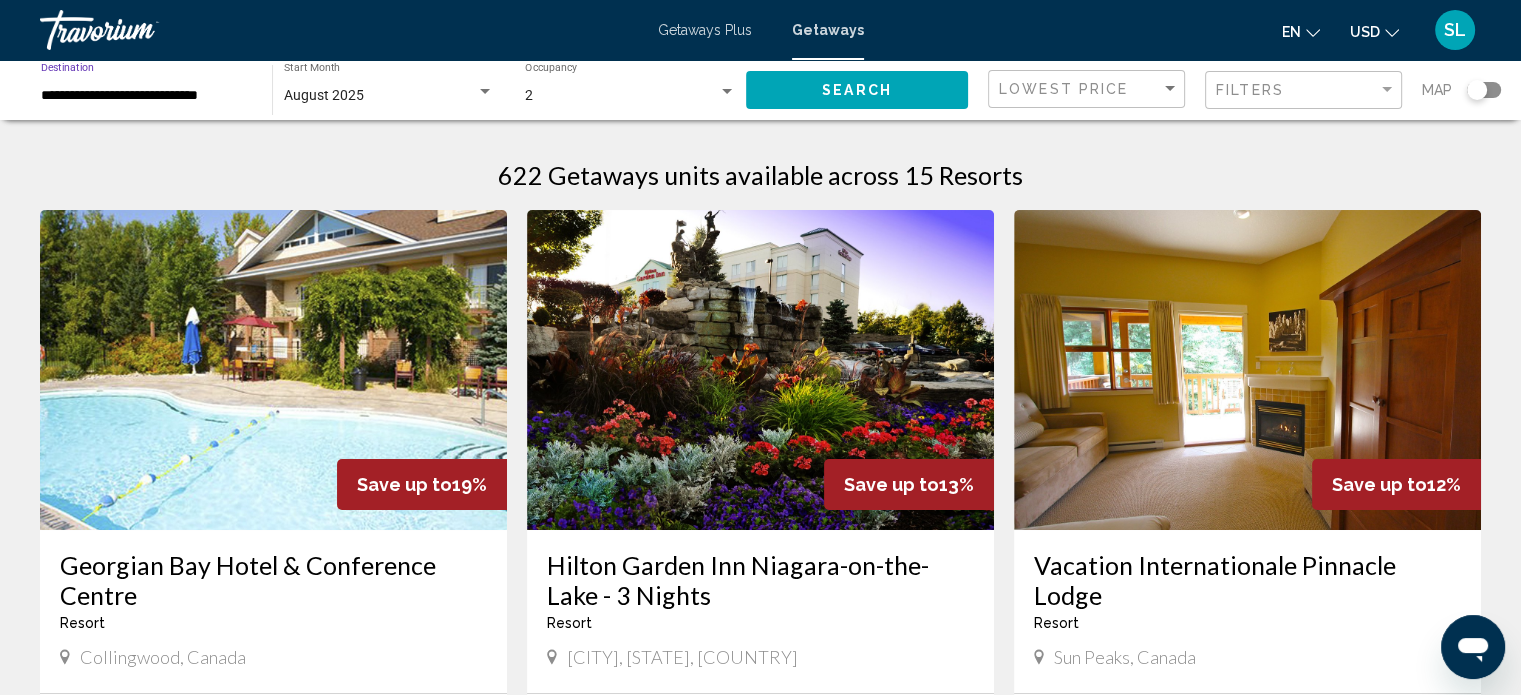 click on "**********" at bounding box center (146, 96) 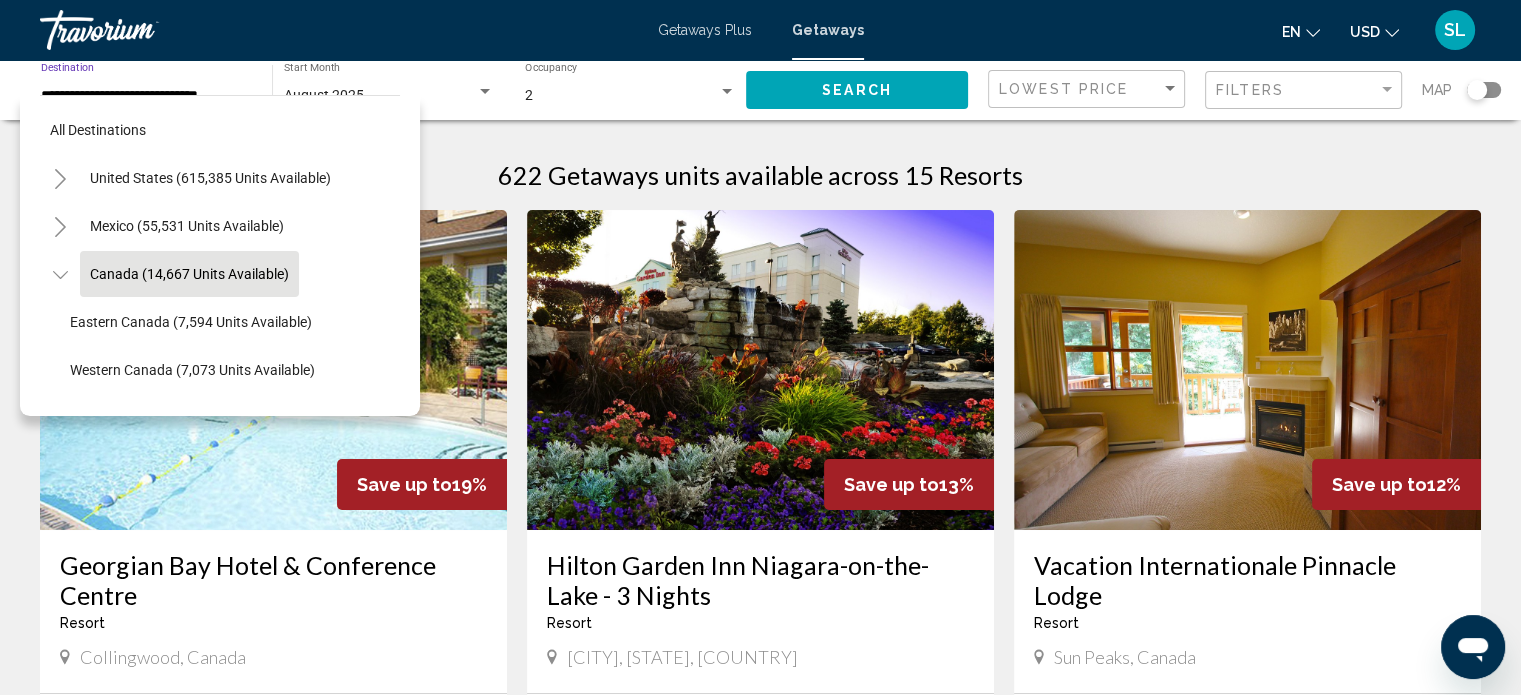 scroll, scrollTop: 30, scrollLeft: 0, axis: vertical 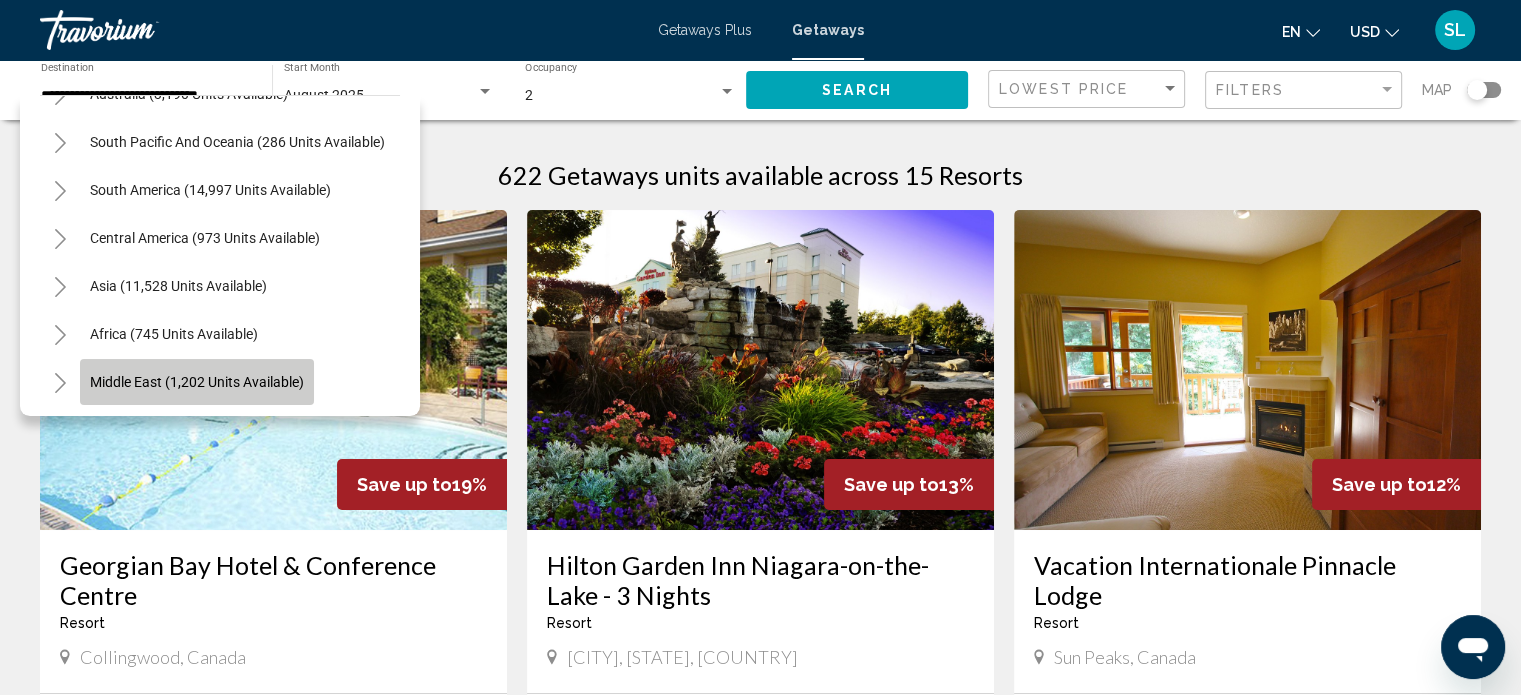 click on "Middle East (1,202 units available)" 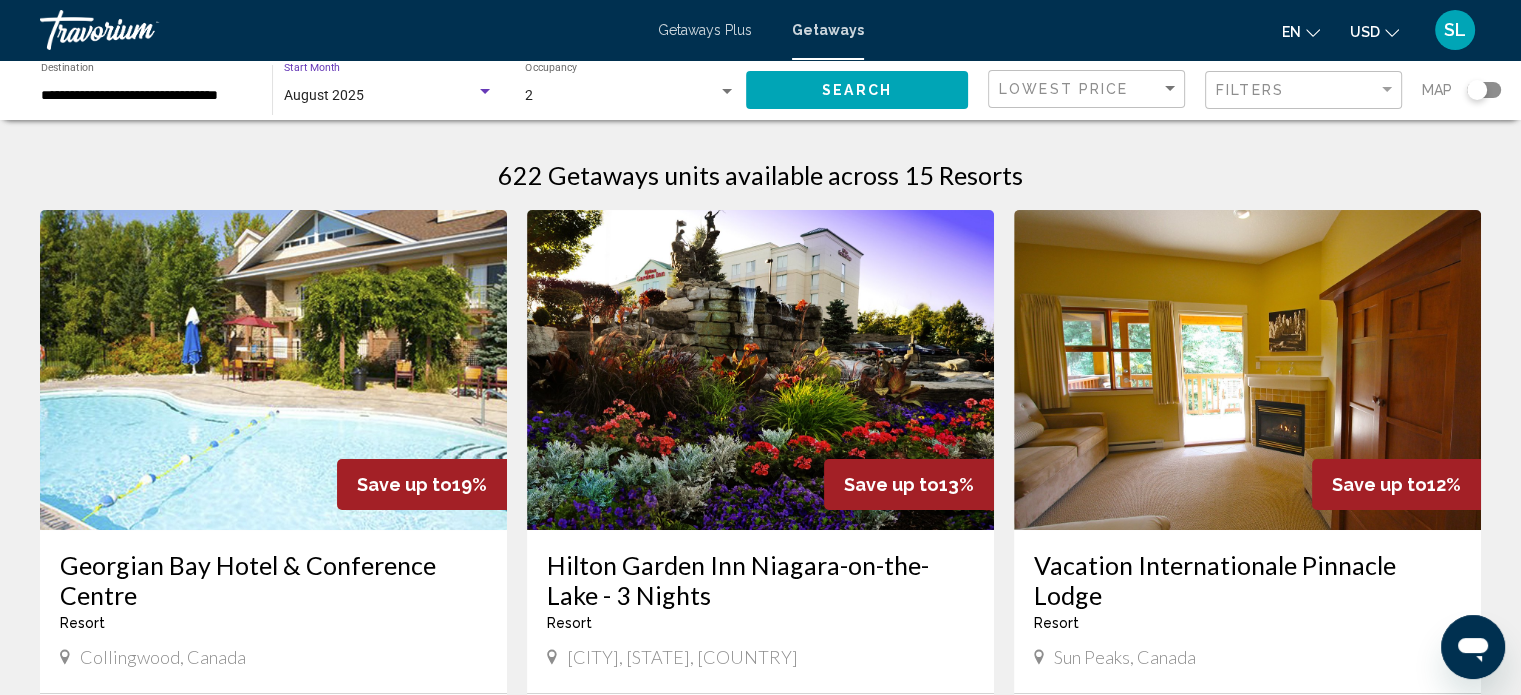 click at bounding box center [485, 92] 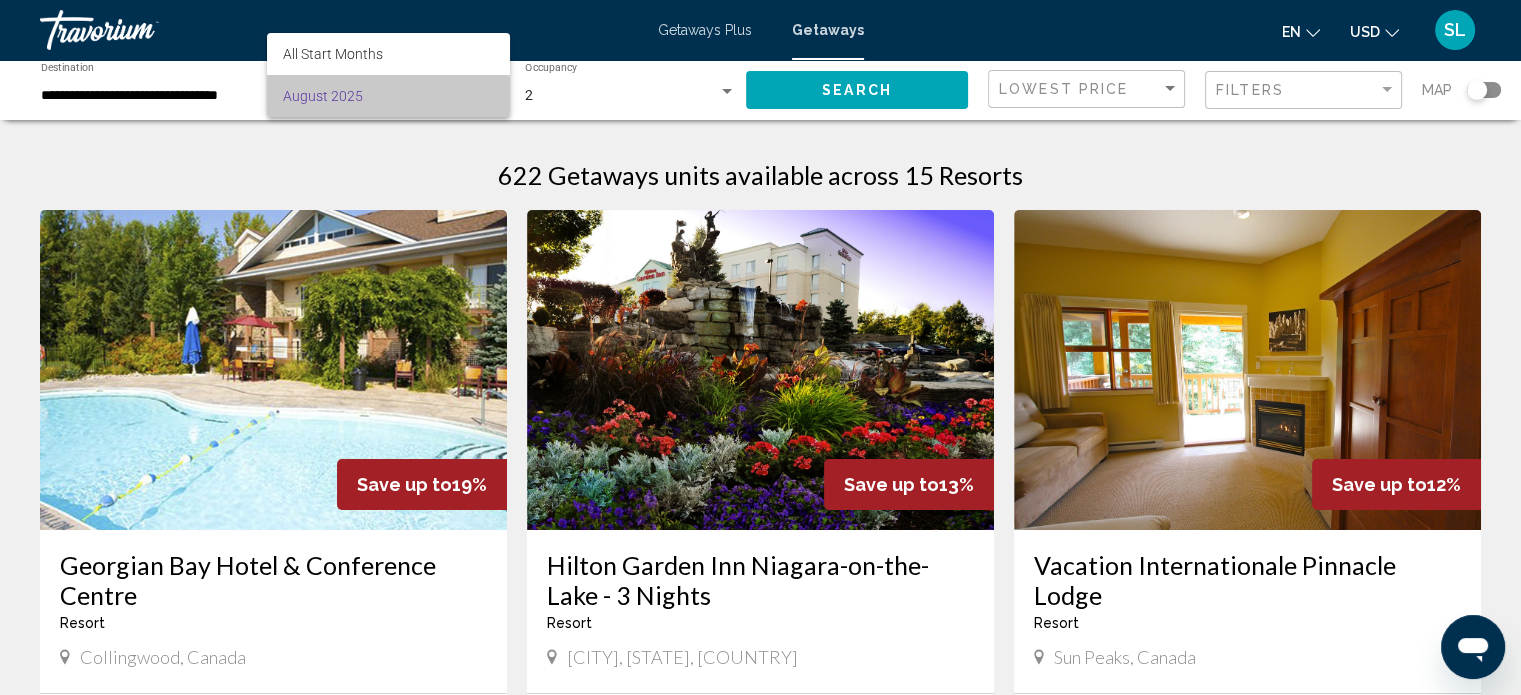 click on "August 2025" at bounding box center [388, 96] 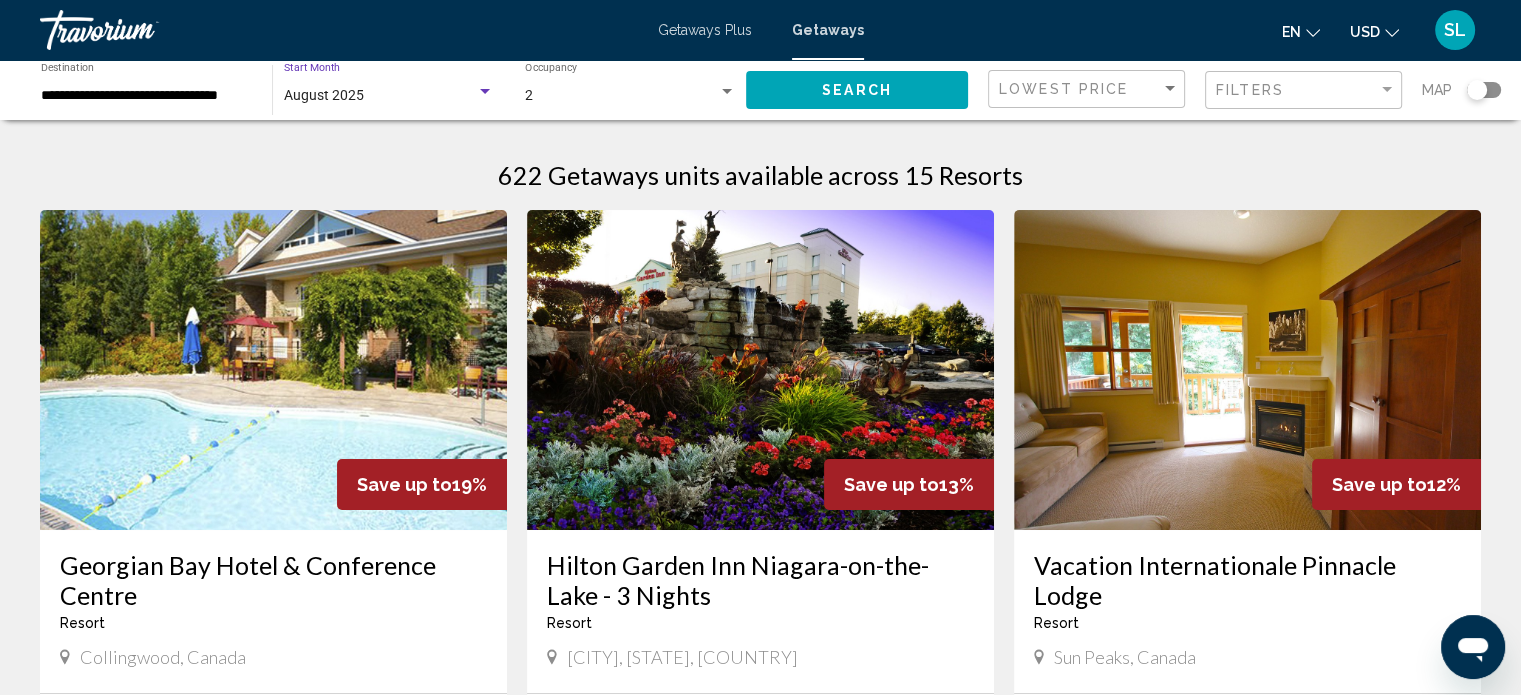 click on "August 2025" at bounding box center (380, 96) 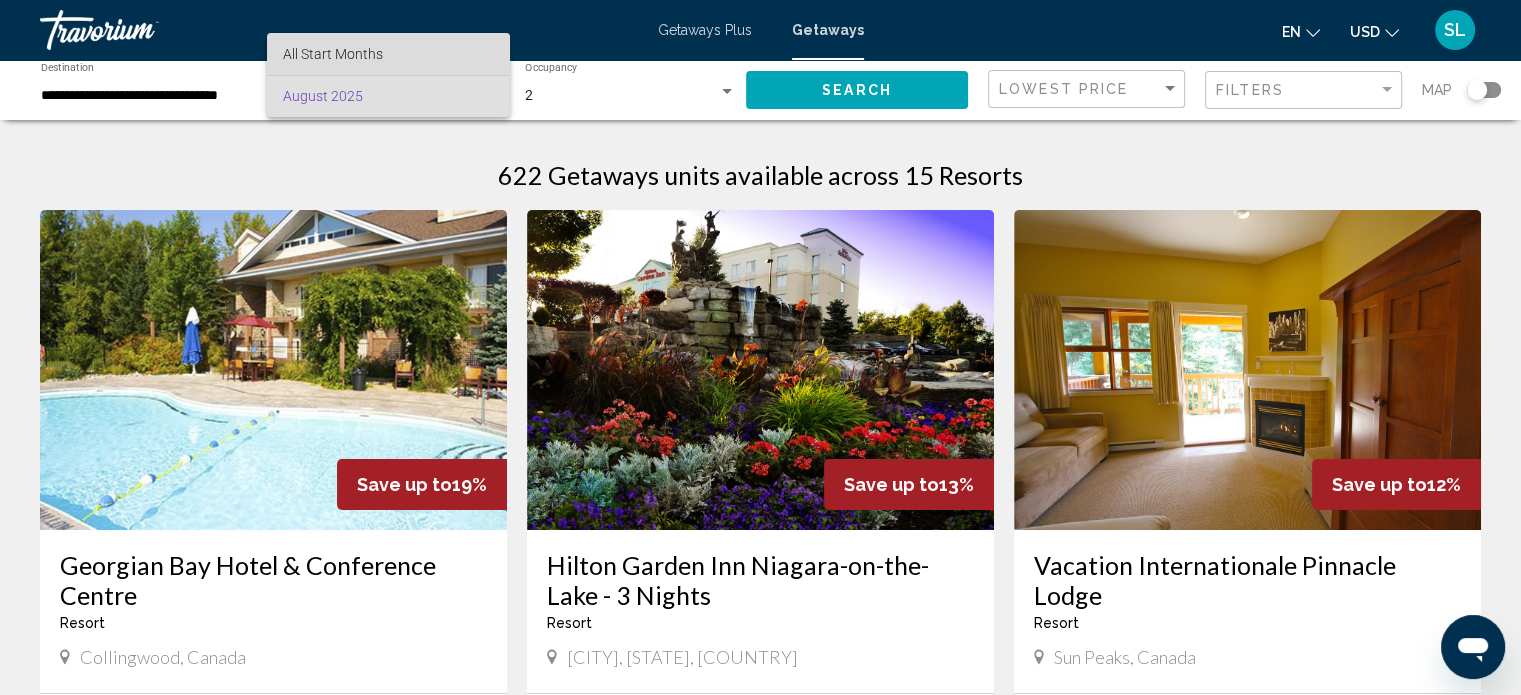 click on "All Start Months" at bounding box center (333, 54) 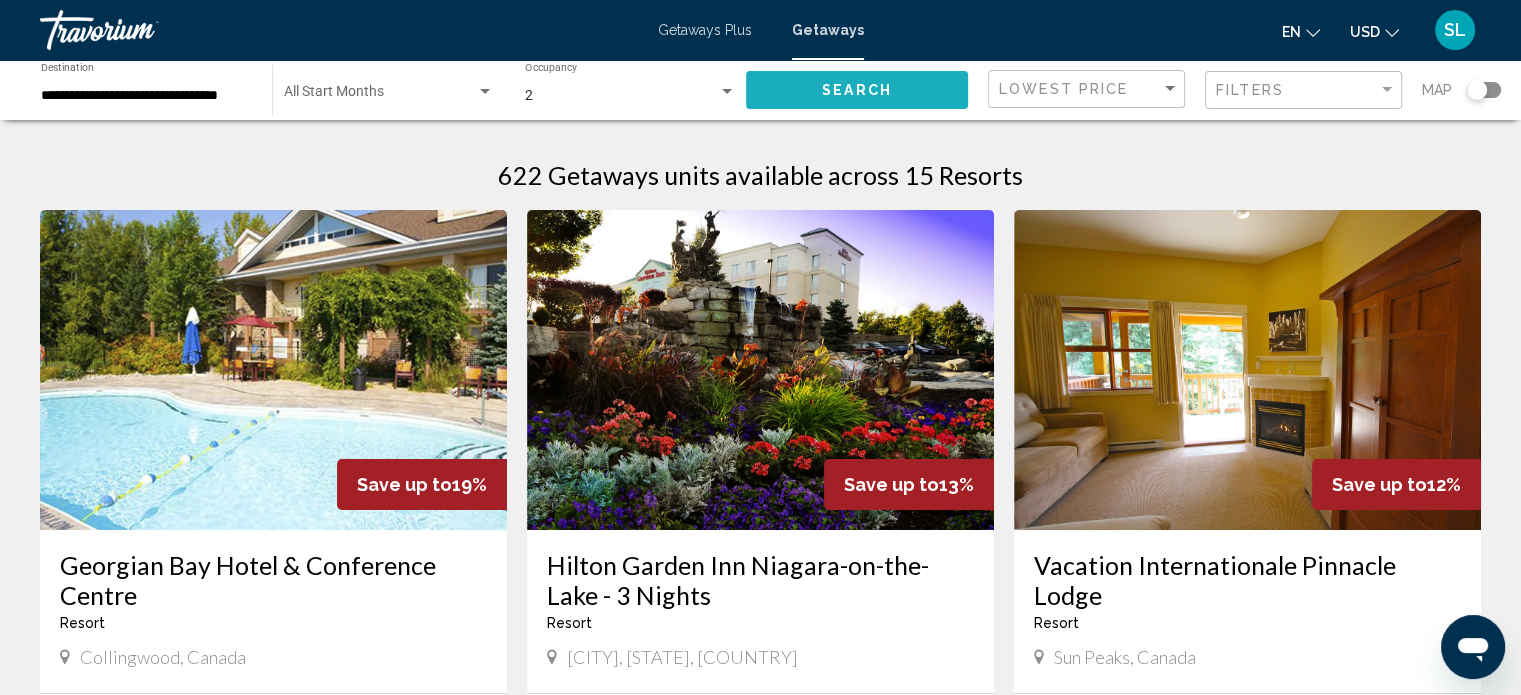 click on "Search" 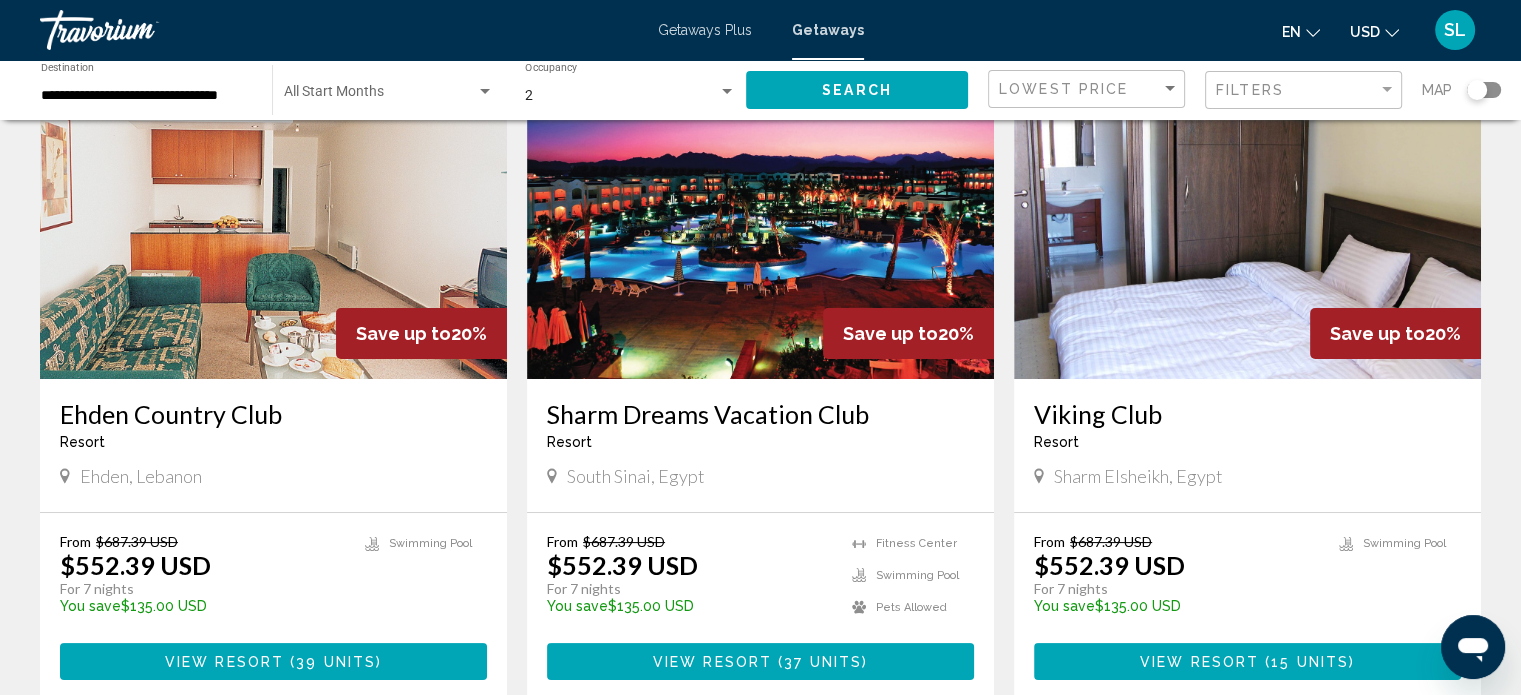 scroll, scrollTop: 171, scrollLeft: 0, axis: vertical 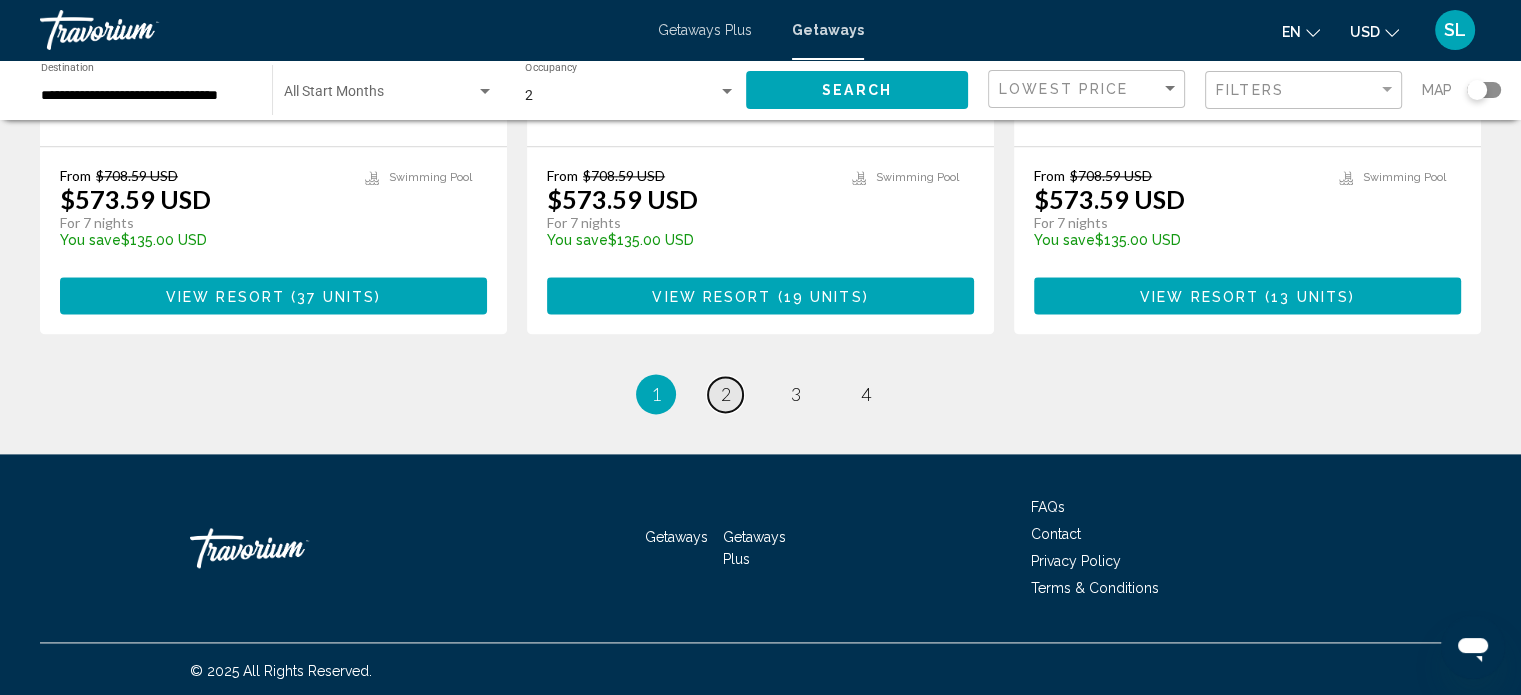 click on "2" at bounding box center (726, 394) 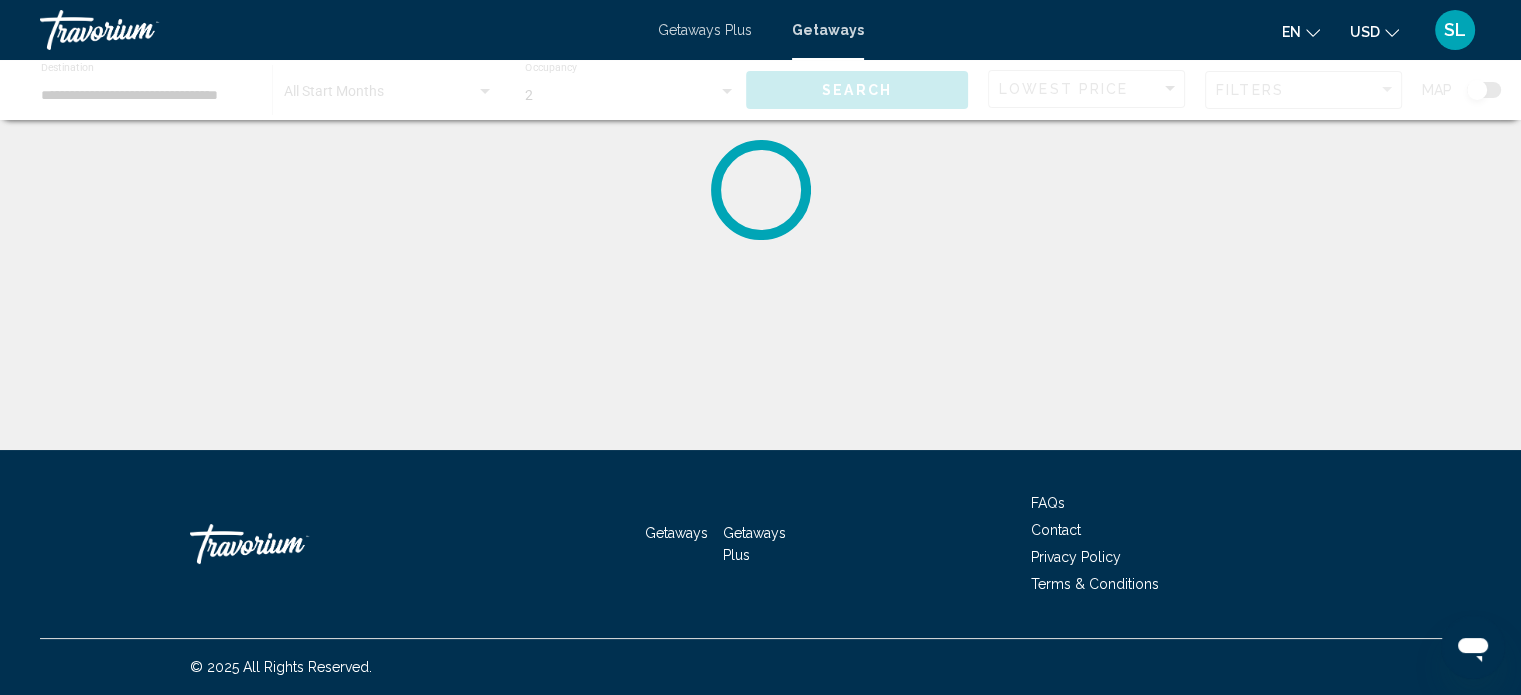scroll, scrollTop: 0, scrollLeft: 0, axis: both 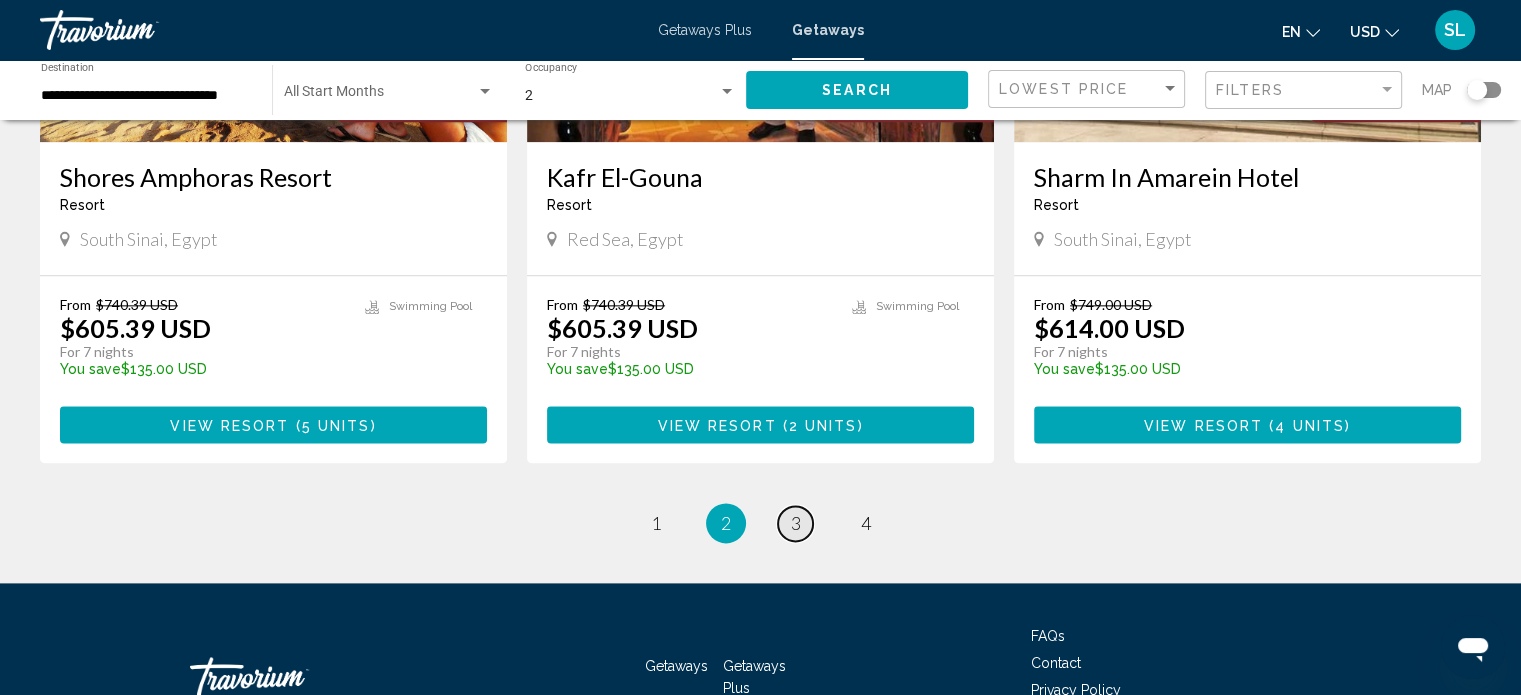 click on "page  3" at bounding box center [795, 523] 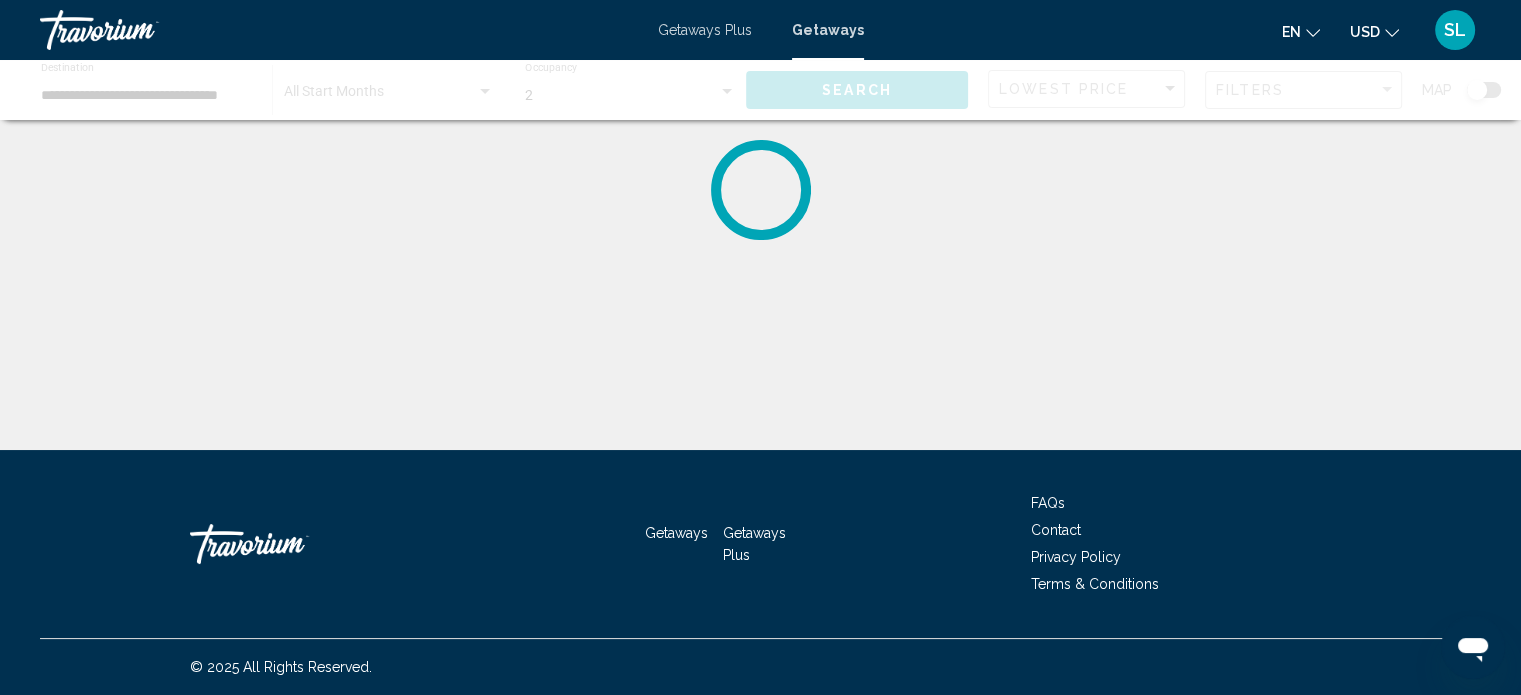 scroll, scrollTop: 0, scrollLeft: 0, axis: both 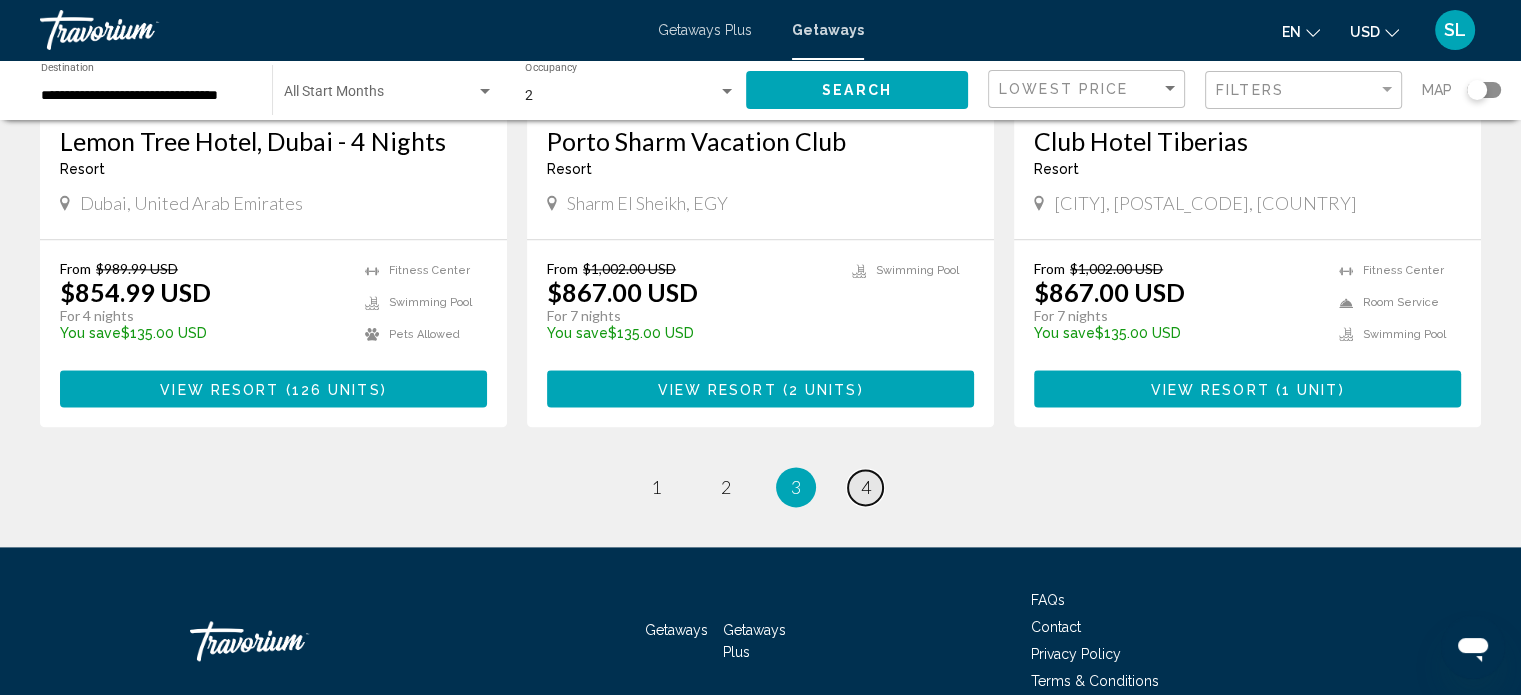 click on "page  4" at bounding box center [865, 487] 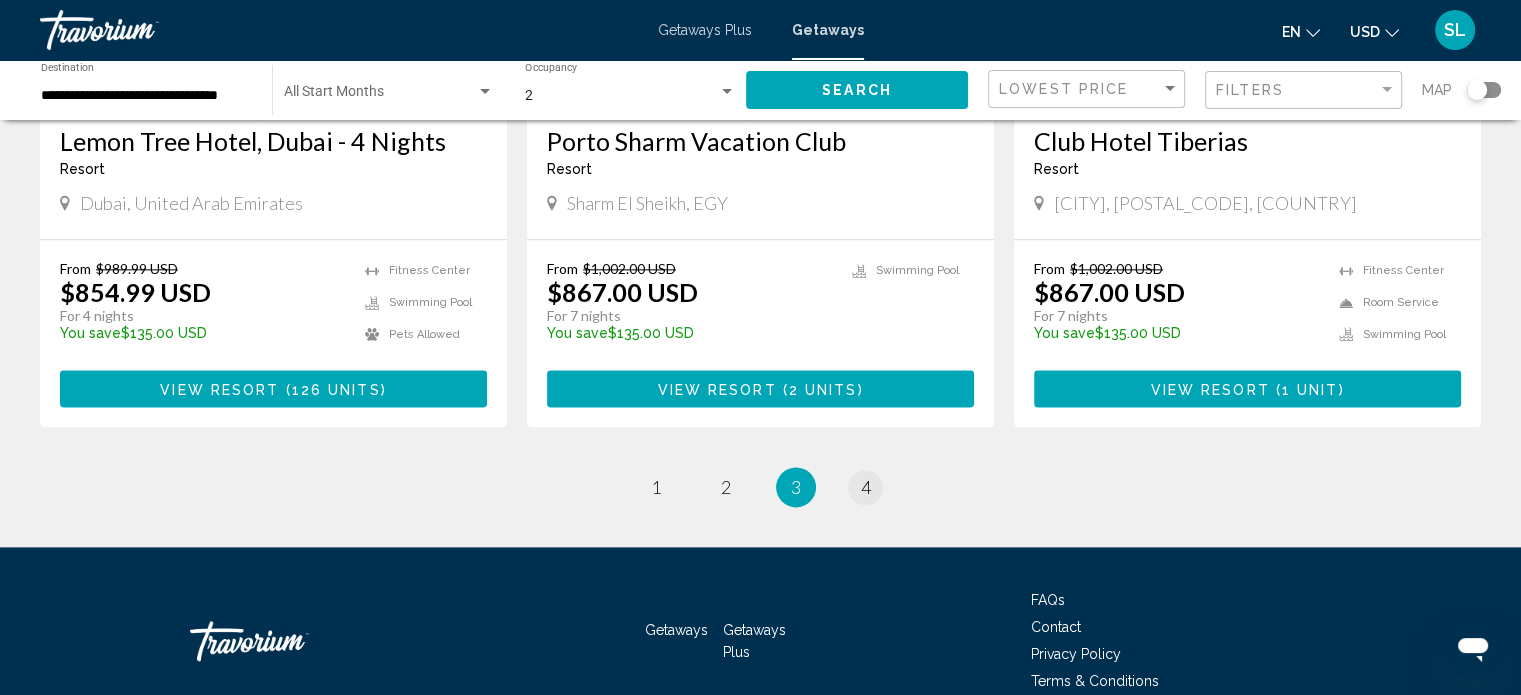 scroll, scrollTop: 0, scrollLeft: 0, axis: both 